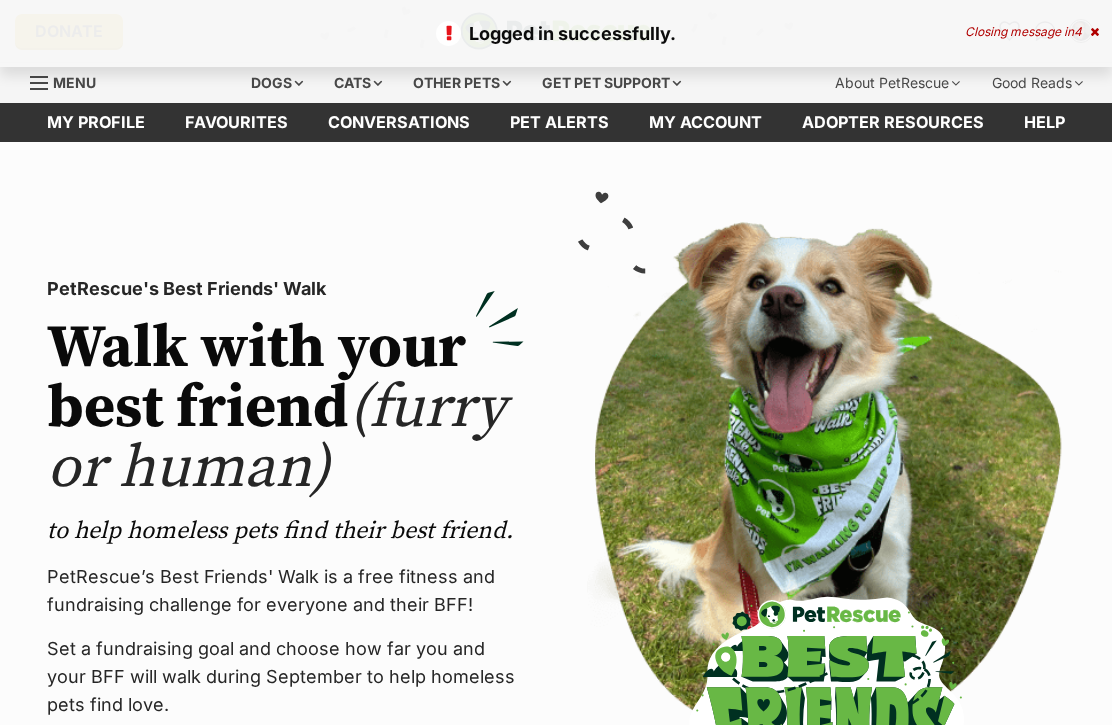 scroll, scrollTop: 0, scrollLeft: 0, axis: both 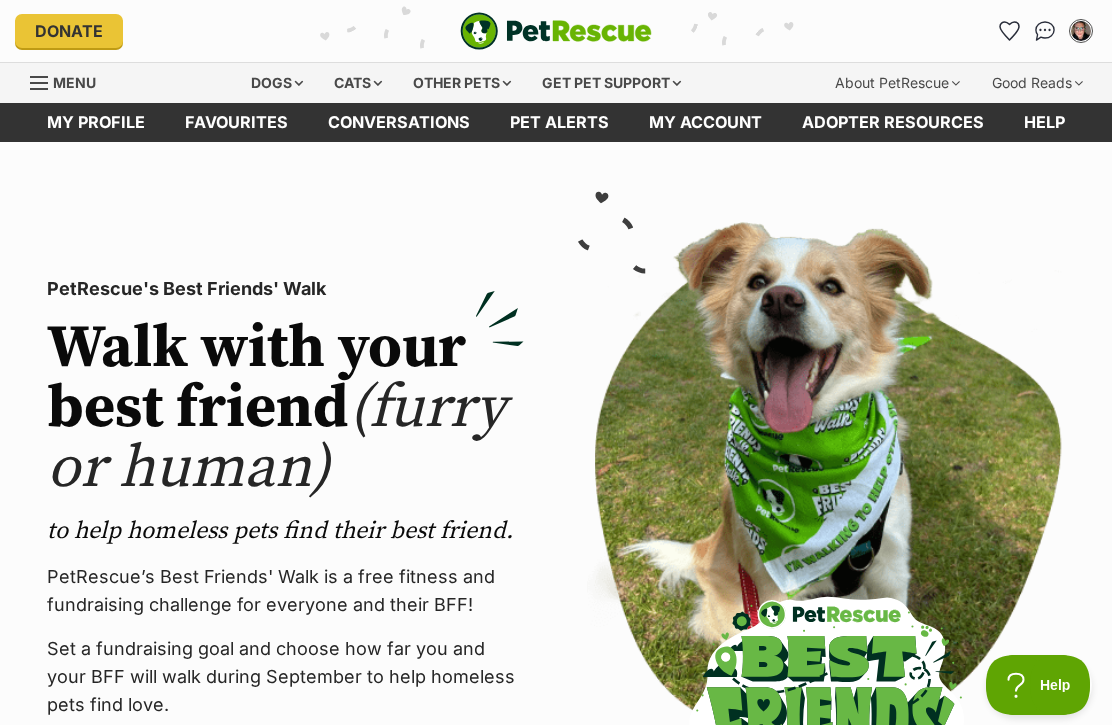 click on "Conversations" at bounding box center [399, 122] 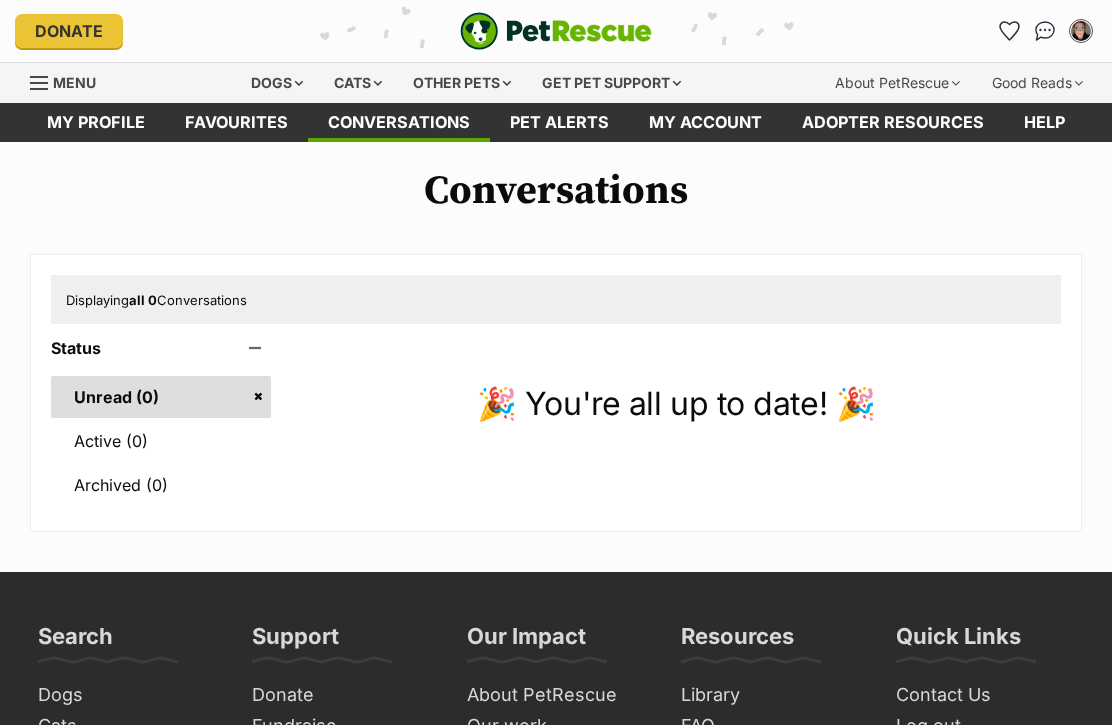 scroll, scrollTop: 0, scrollLeft: 0, axis: both 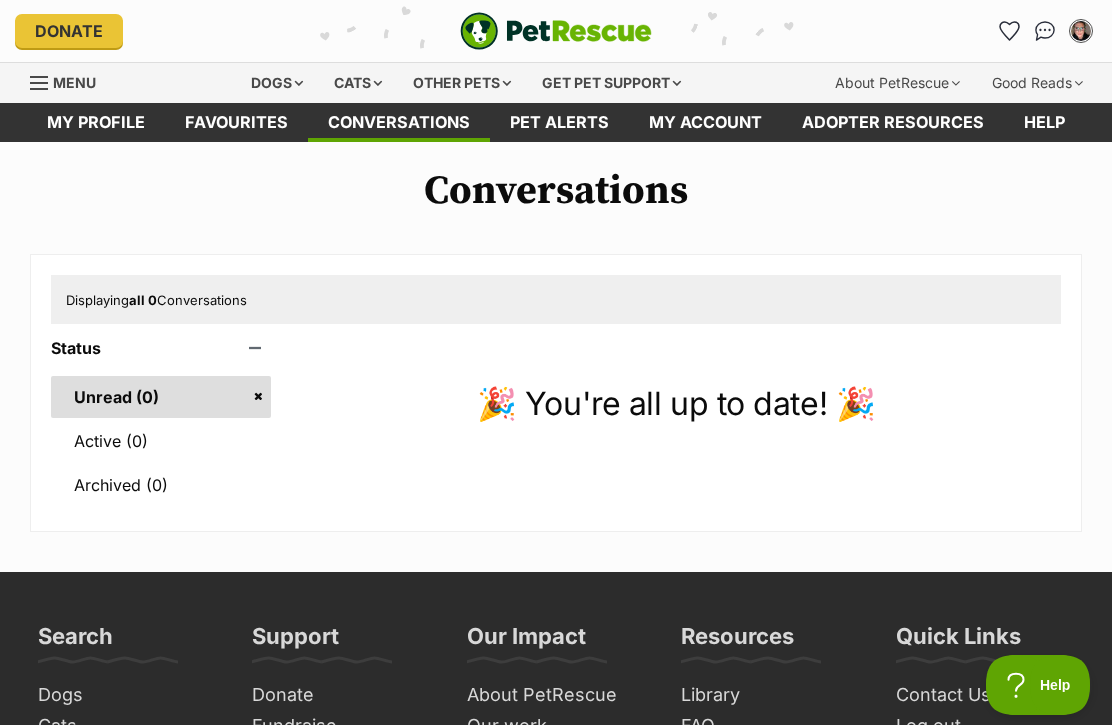 click on "Dogs" at bounding box center [277, 83] 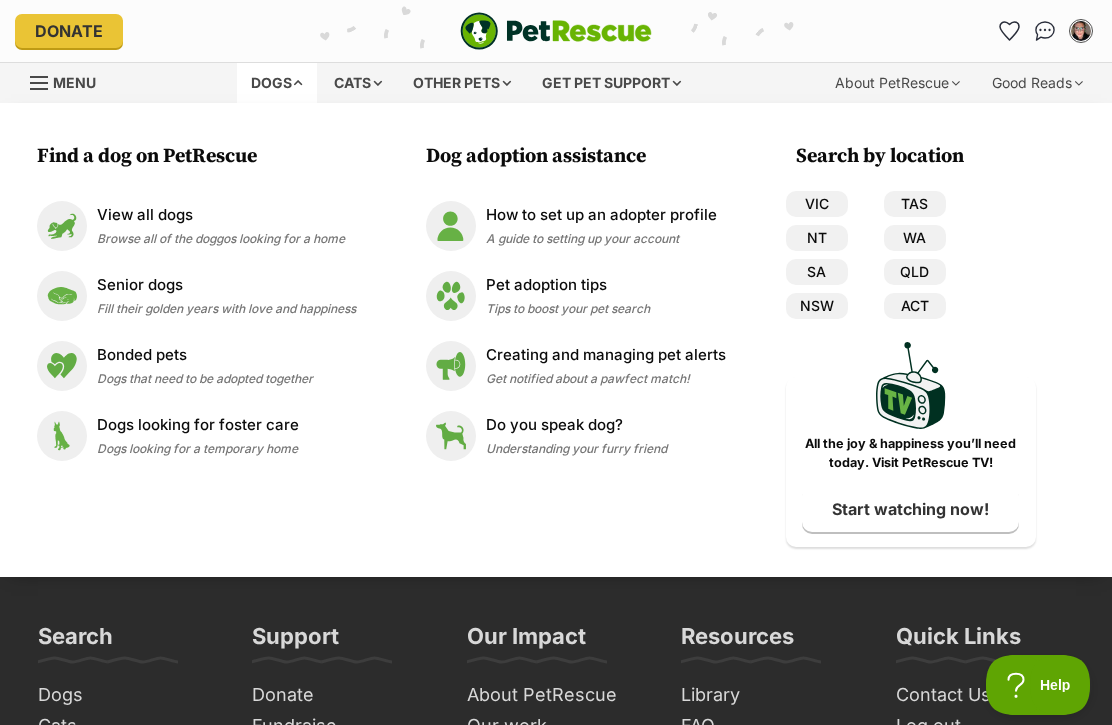 scroll, scrollTop: 0, scrollLeft: 0, axis: both 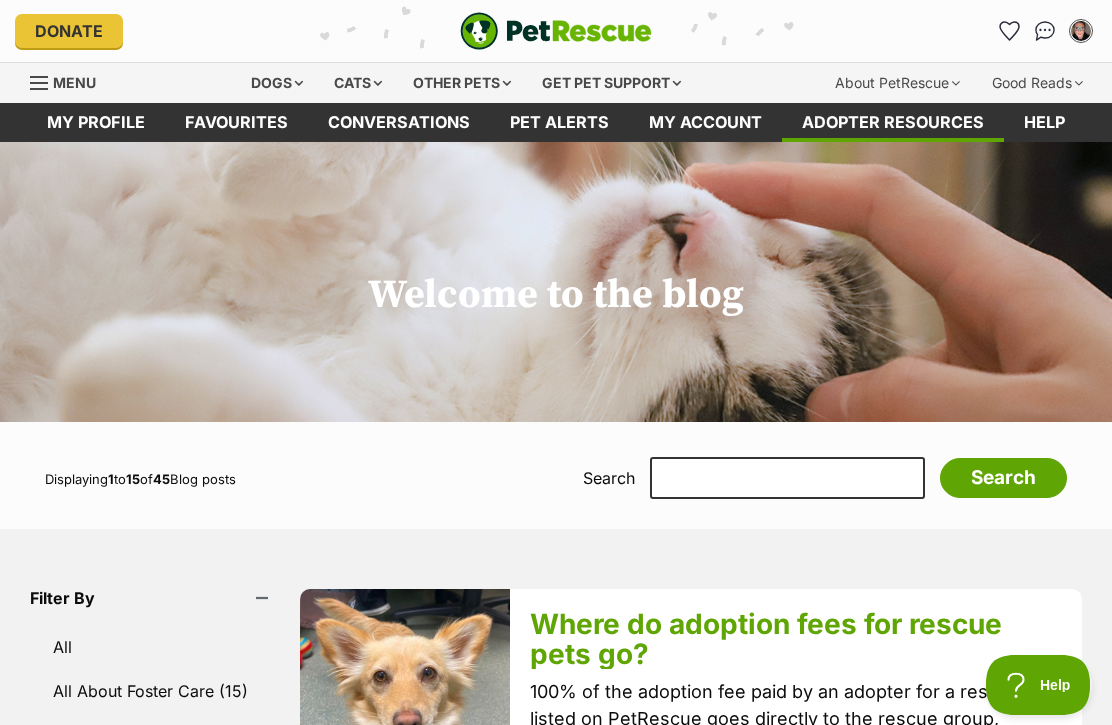click on "Dogs" at bounding box center [277, 83] 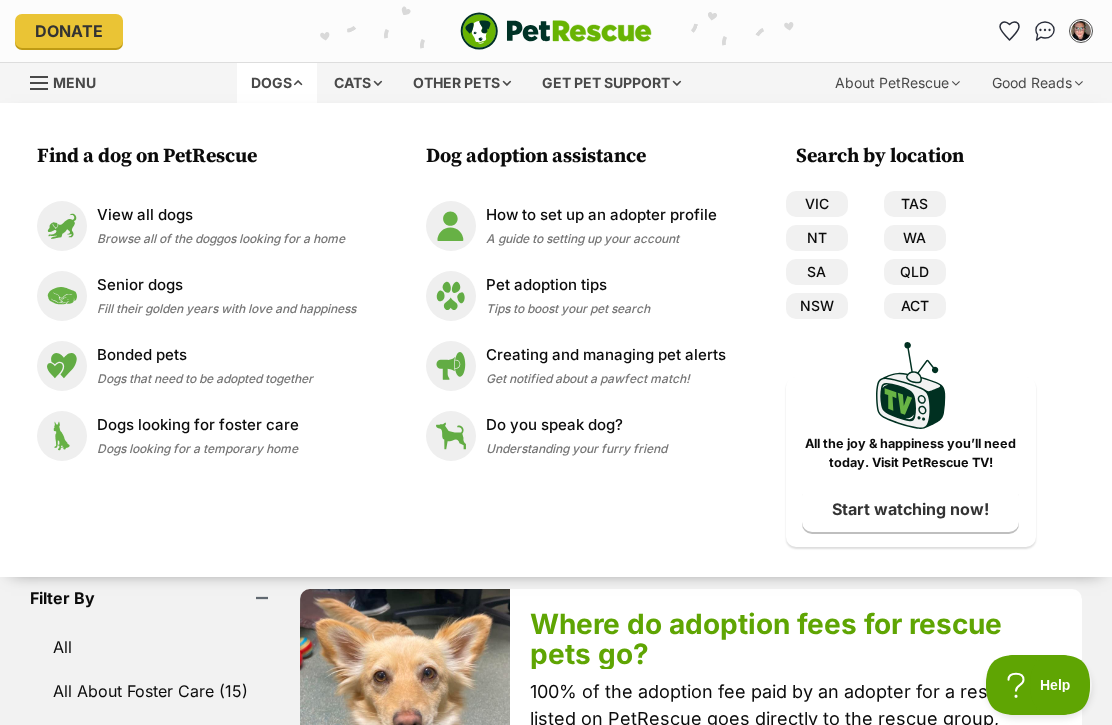 click on "Browse all of the doggos looking for a home" at bounding box center [221, 238] 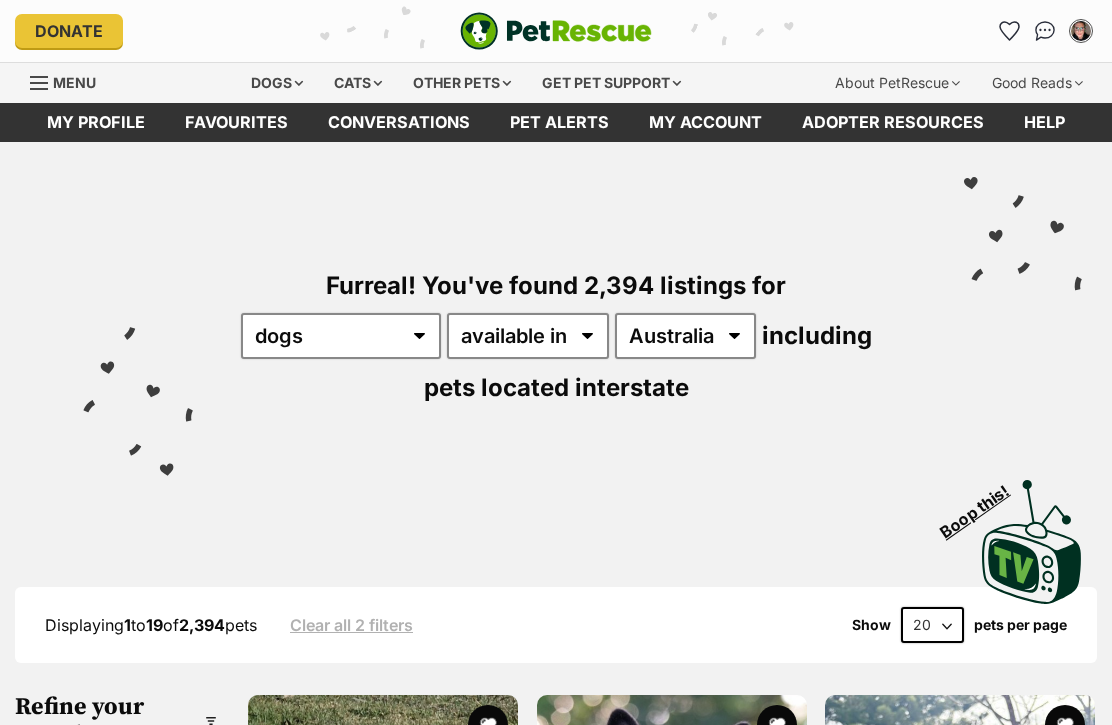 scroll, scrollTop: 0, scrollLeft: 0, axis: both 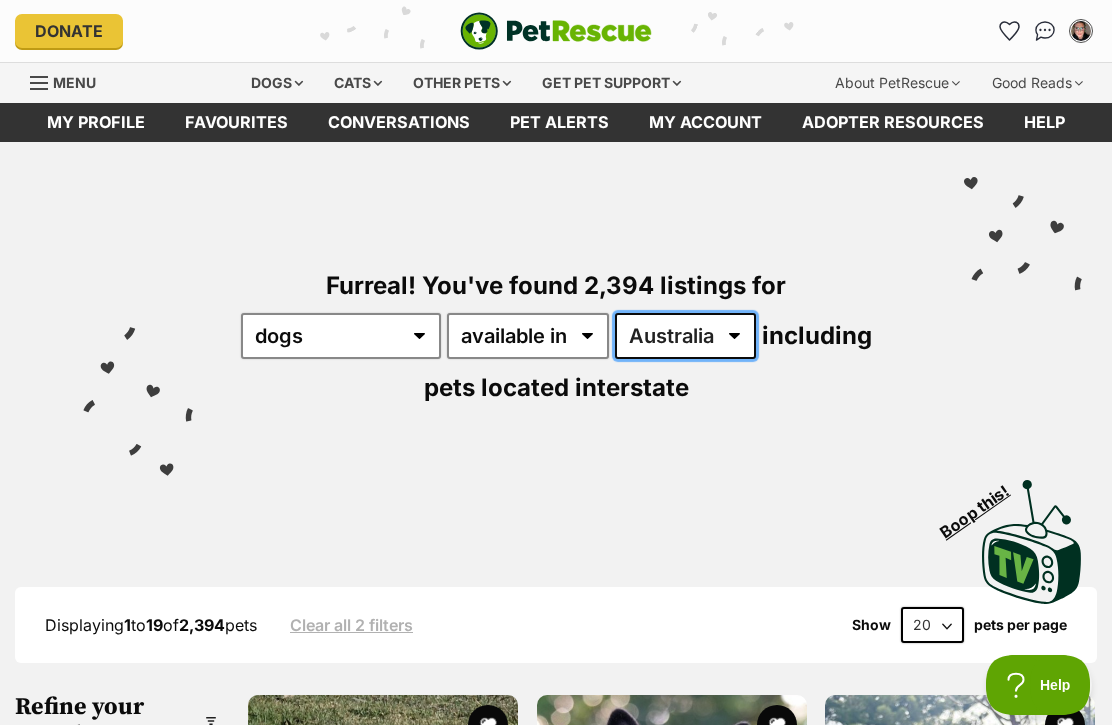 click on "Australia
ACT
NSW
NT
QLD
SA
TAS
VIC
WA" at bounding box center (685, 336) 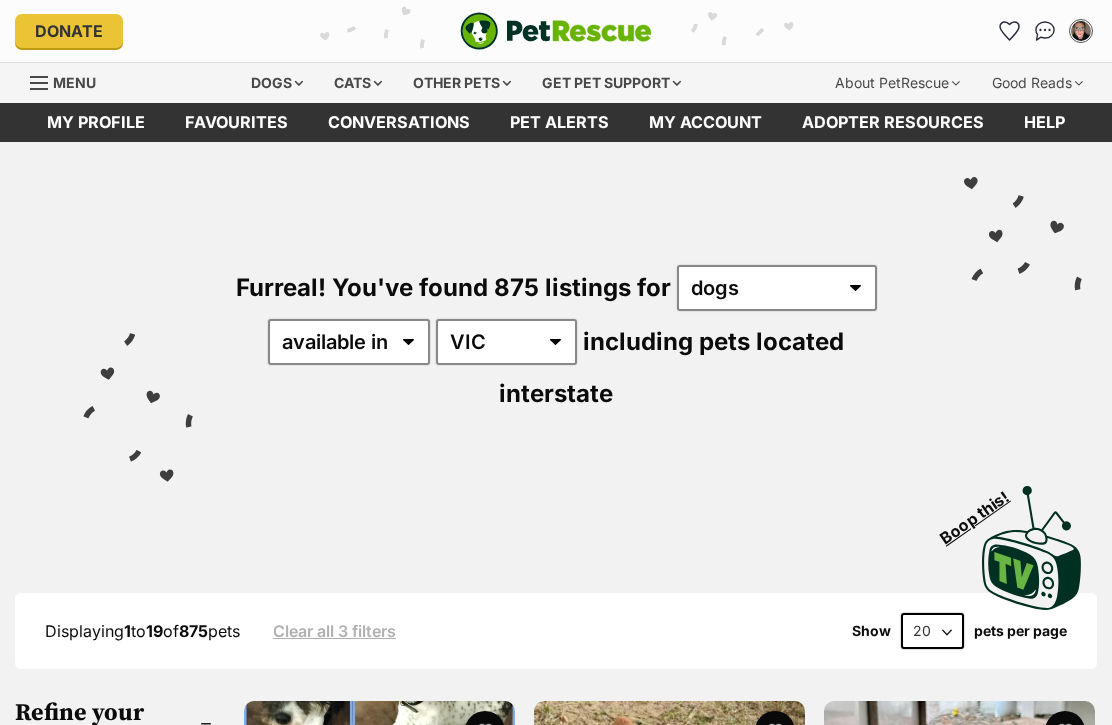 scroll, scrollTop: 0, scrollLeft: 0, axis: both 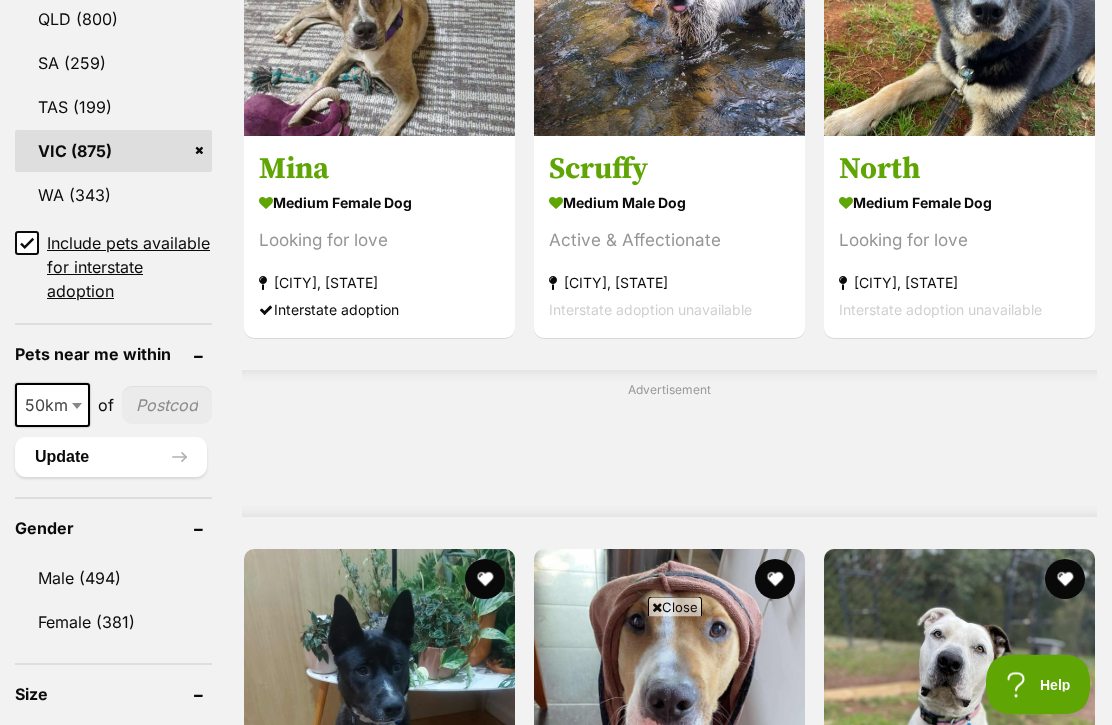 click on "Female (381)" at bounding box center [113, 623] 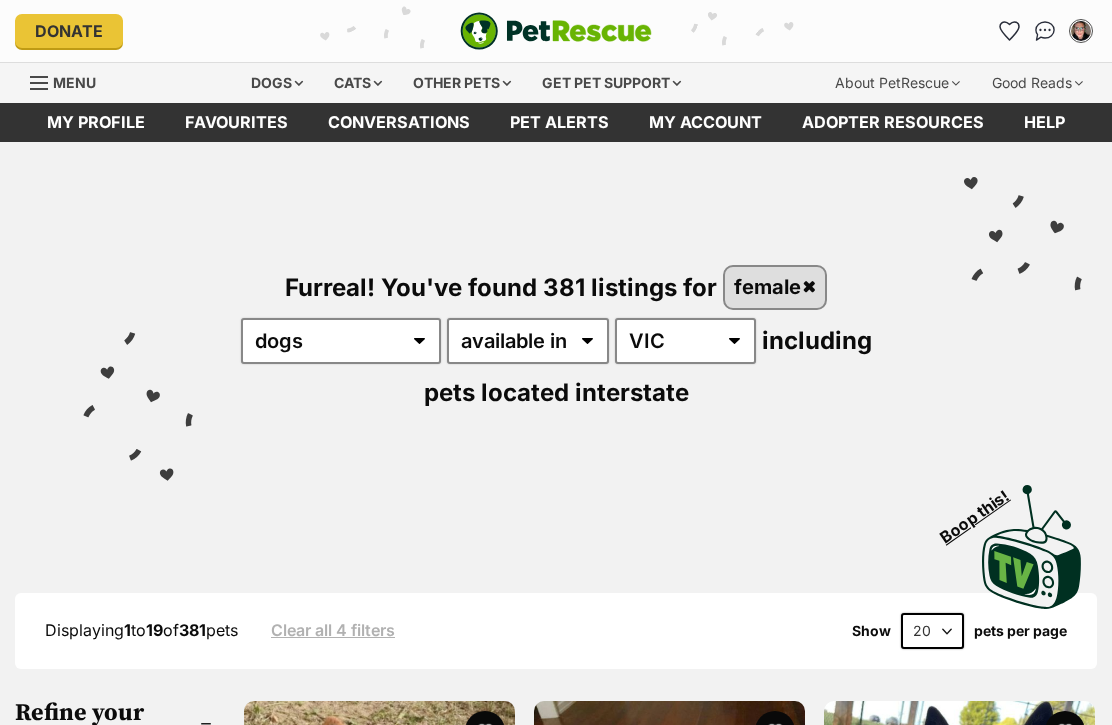 scroll, scrollTop: 0, scrollLeft: 0, axis: both 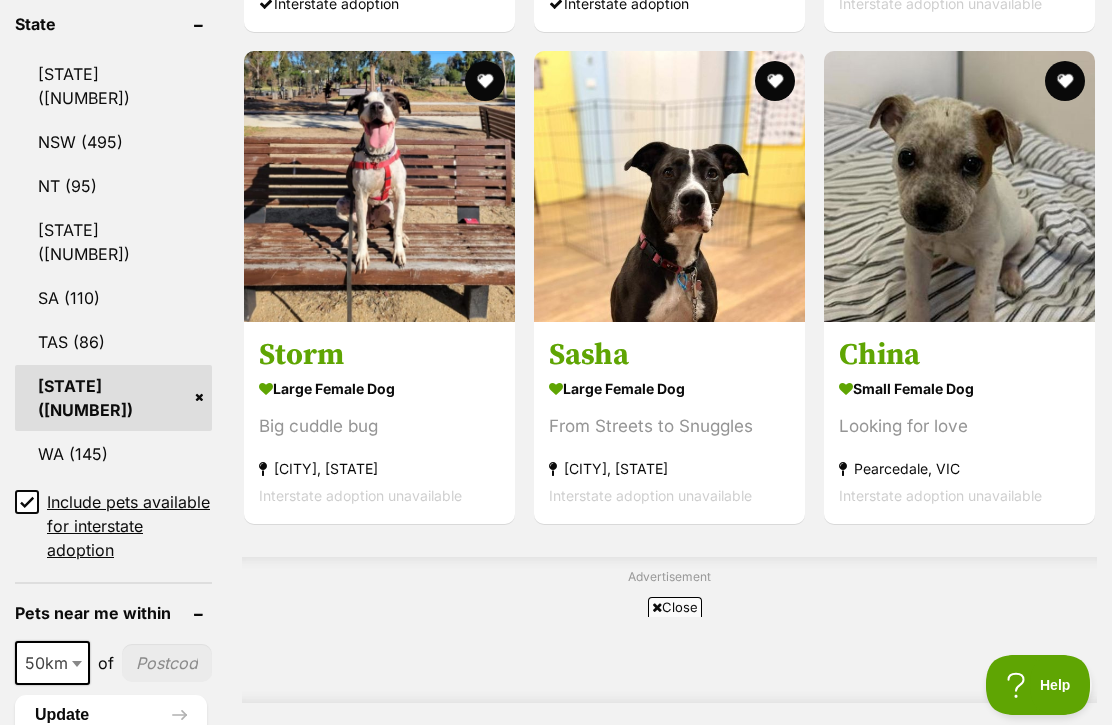 click on "Include pets available for interstate adoption" at bounding box center (129, 526) 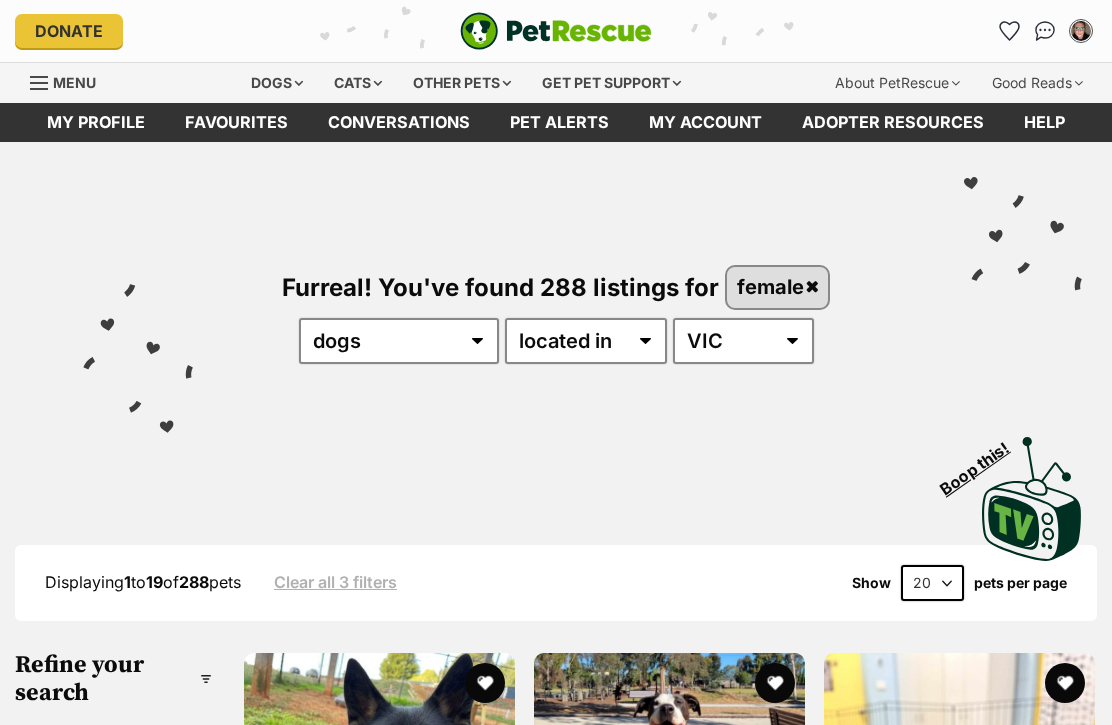scroll, scrollTop: 0, scrollLeft: 0, axis: both 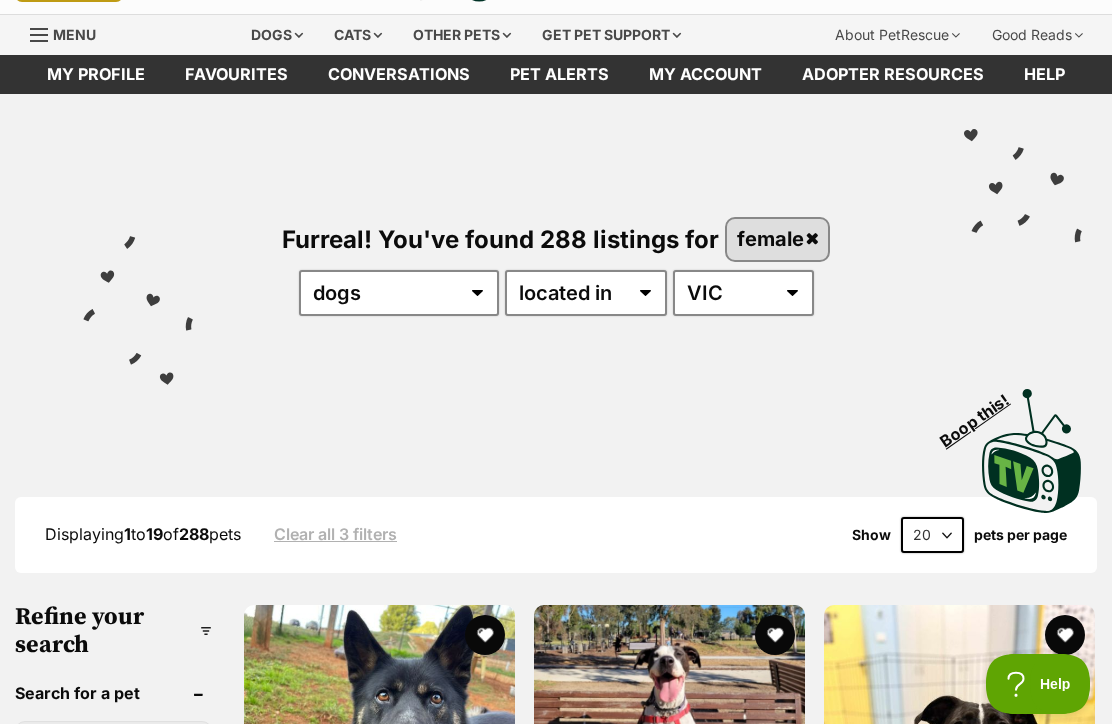 click on "female" at bounding box center (777, 240) 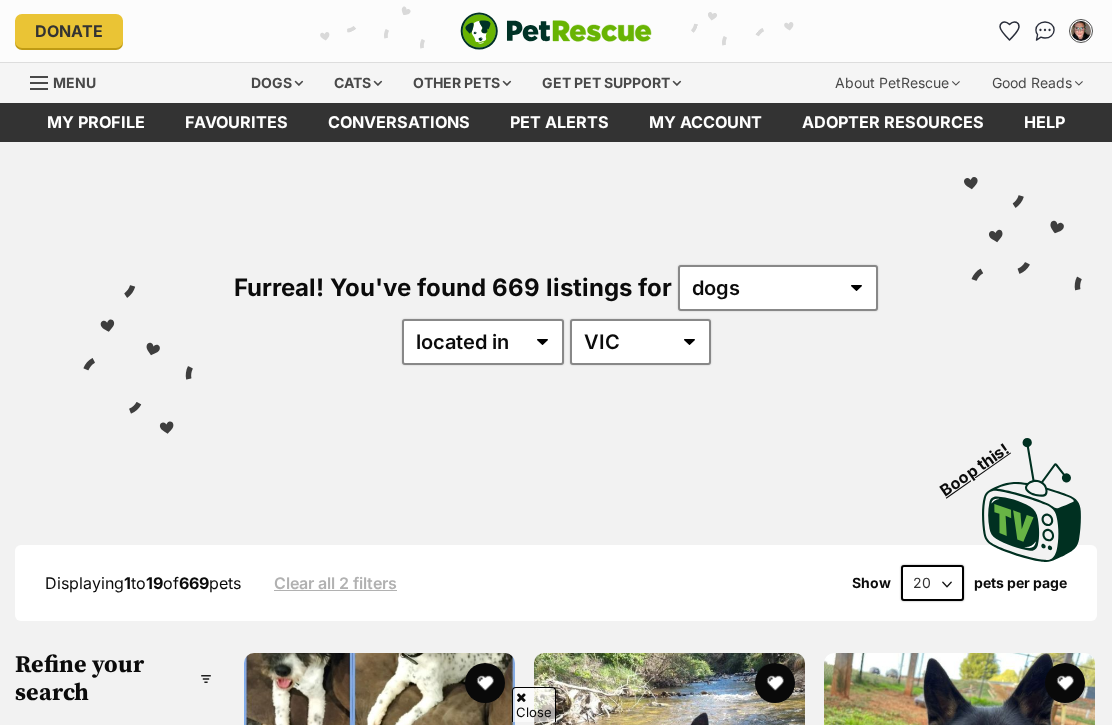 scroll, scrollTop: 99, scrollLeft: 0, axis: vertical 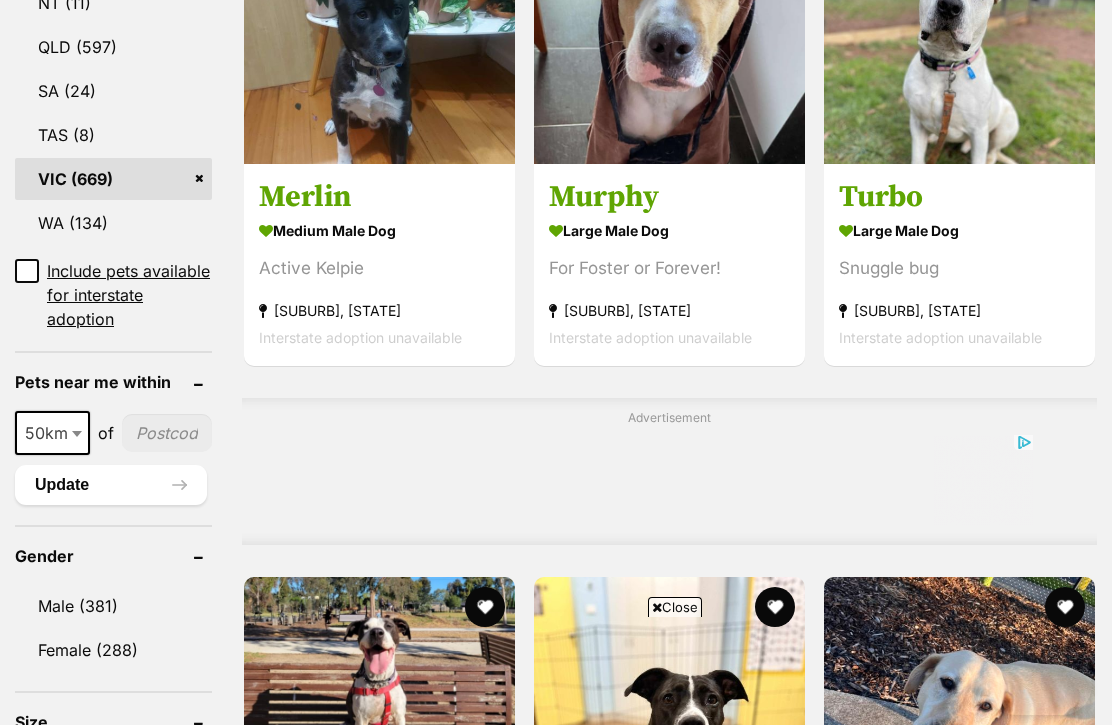 click at bounding box center [79, 433] 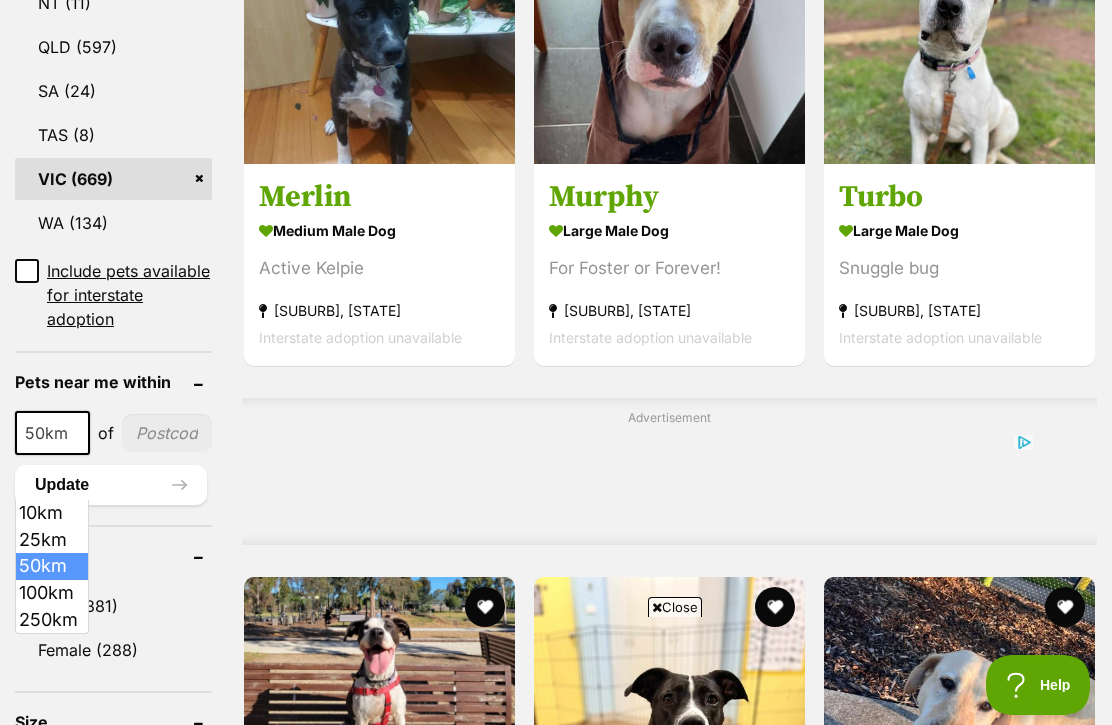 scroll, scrollTop: 0, scrollLeft: 0, axis: both 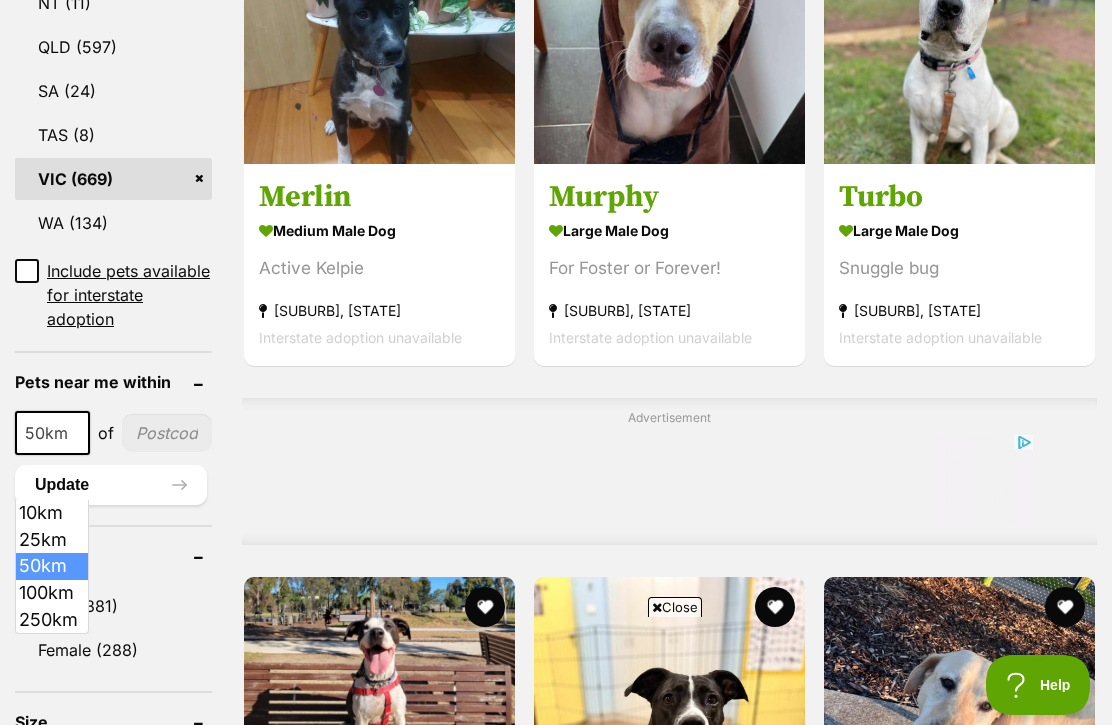 click at bounding box center (79, 433) 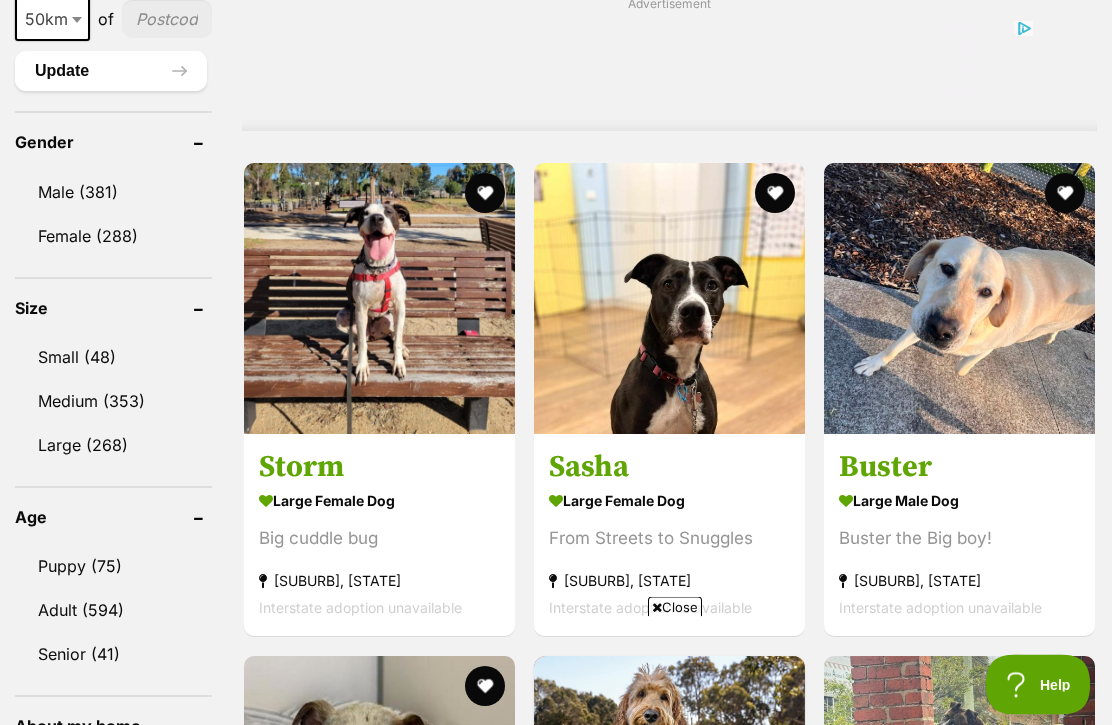 scroll, scrollTop: 1668, scrollLeft: 0, axis: vertical 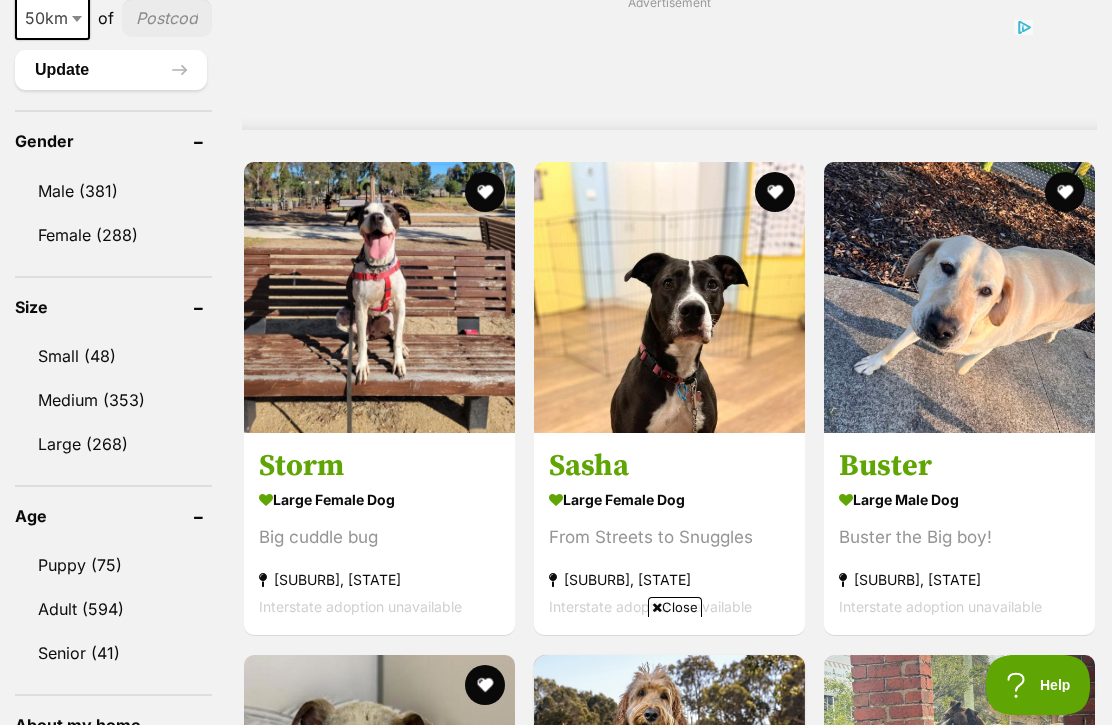 click on "Medium (353)" at bounding box center (113, 400) 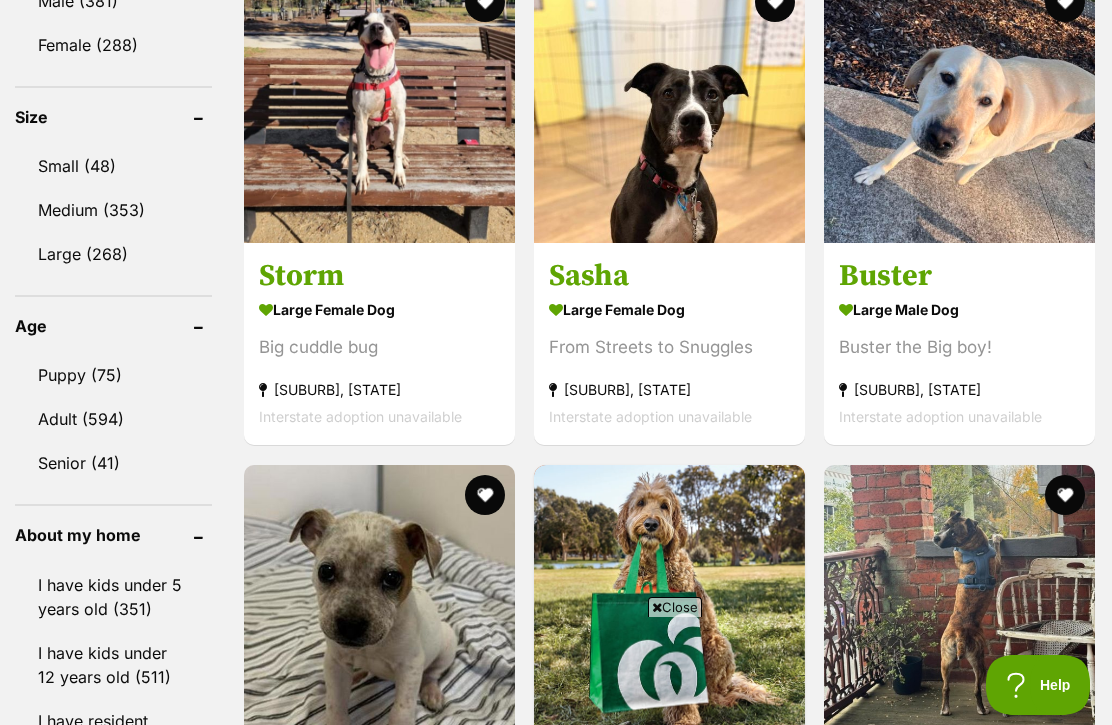 click on "Senior (41)" at bounding box center [113, 463] 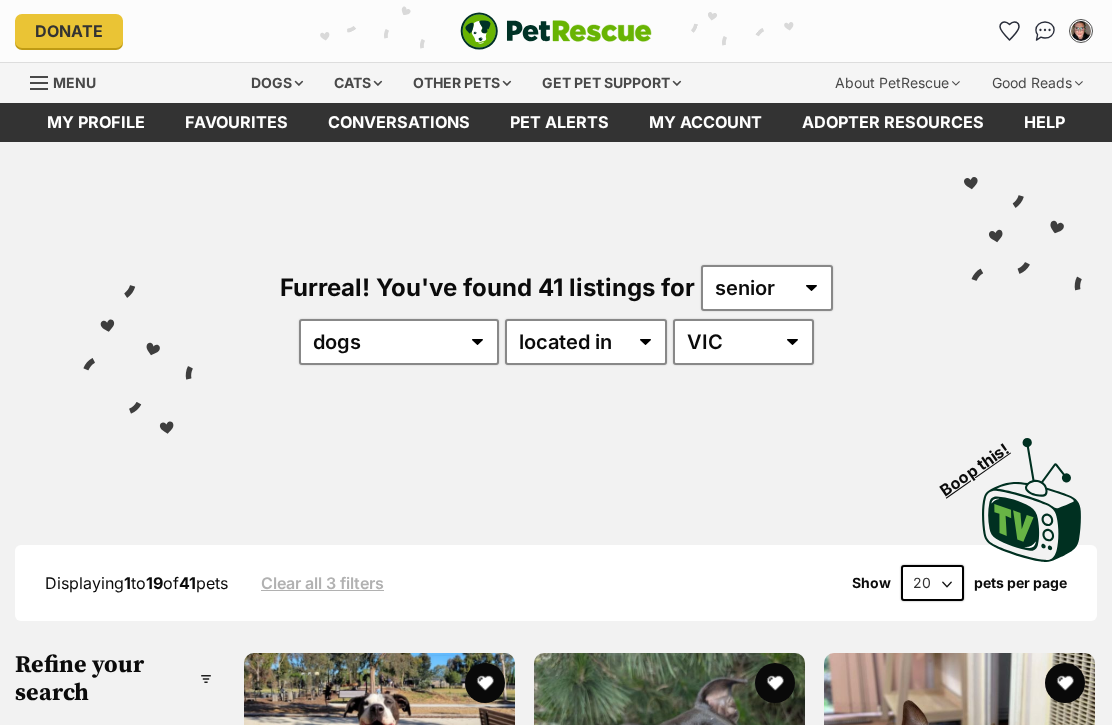 scroll, scrollTop: 0, scrollLeft: 0, axis: both 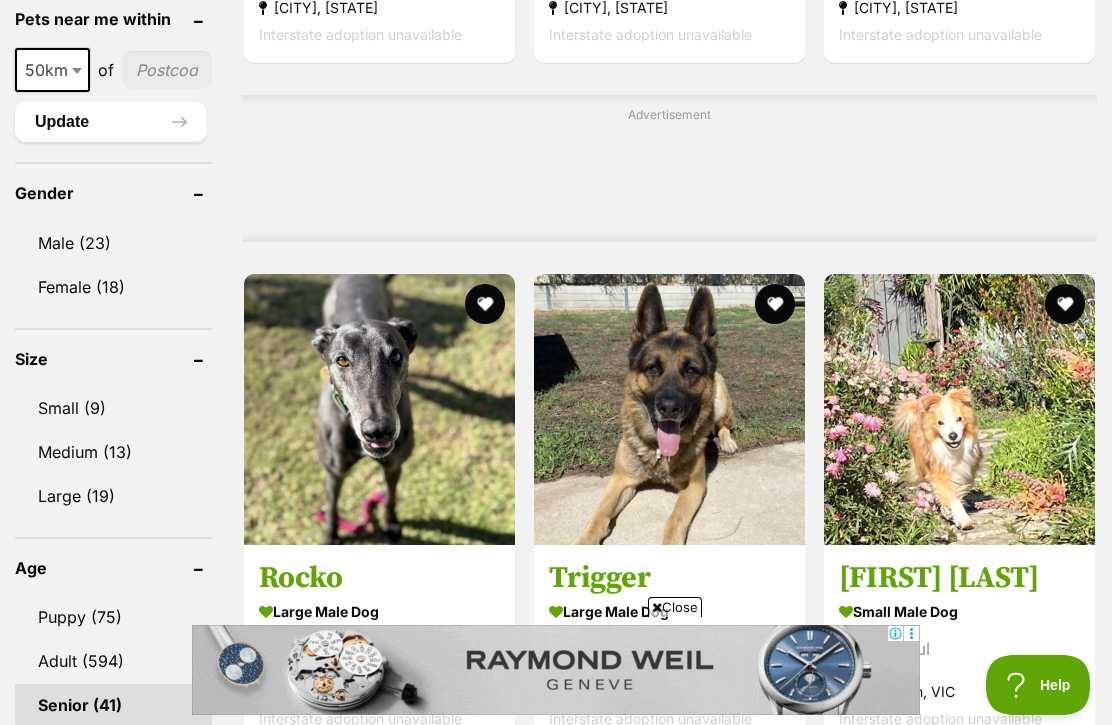 click on "Adult (594)" at bounding box center [113, 661] 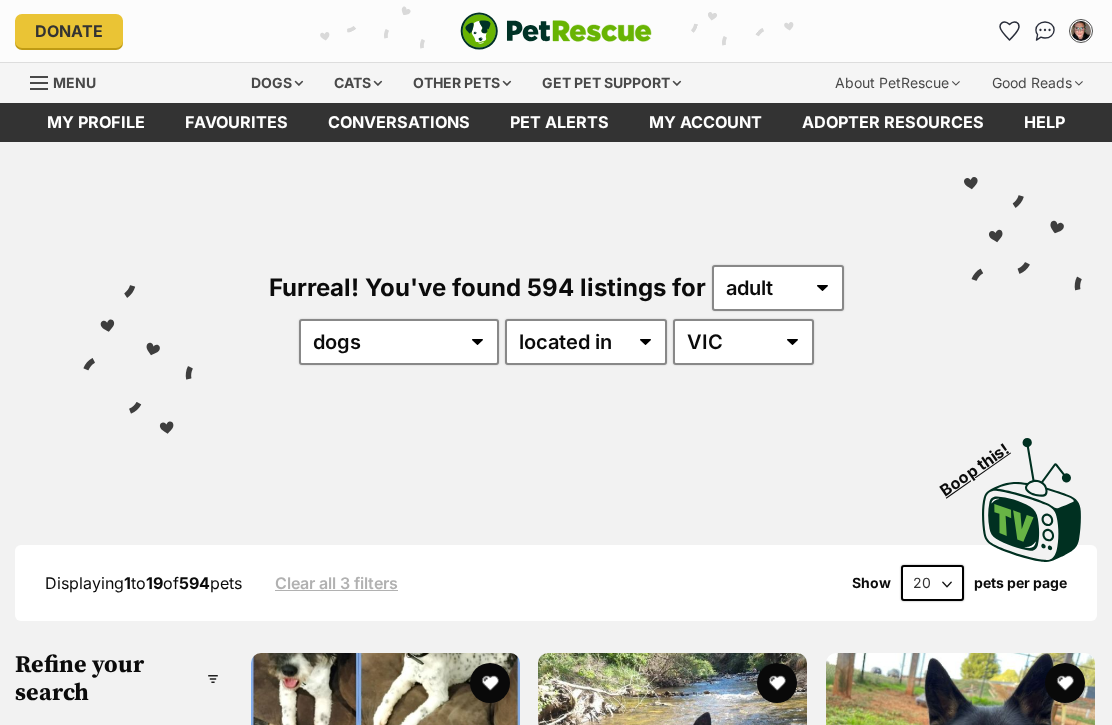 scroll, scrollTop: 0, scrollLeft: 0, axis: both 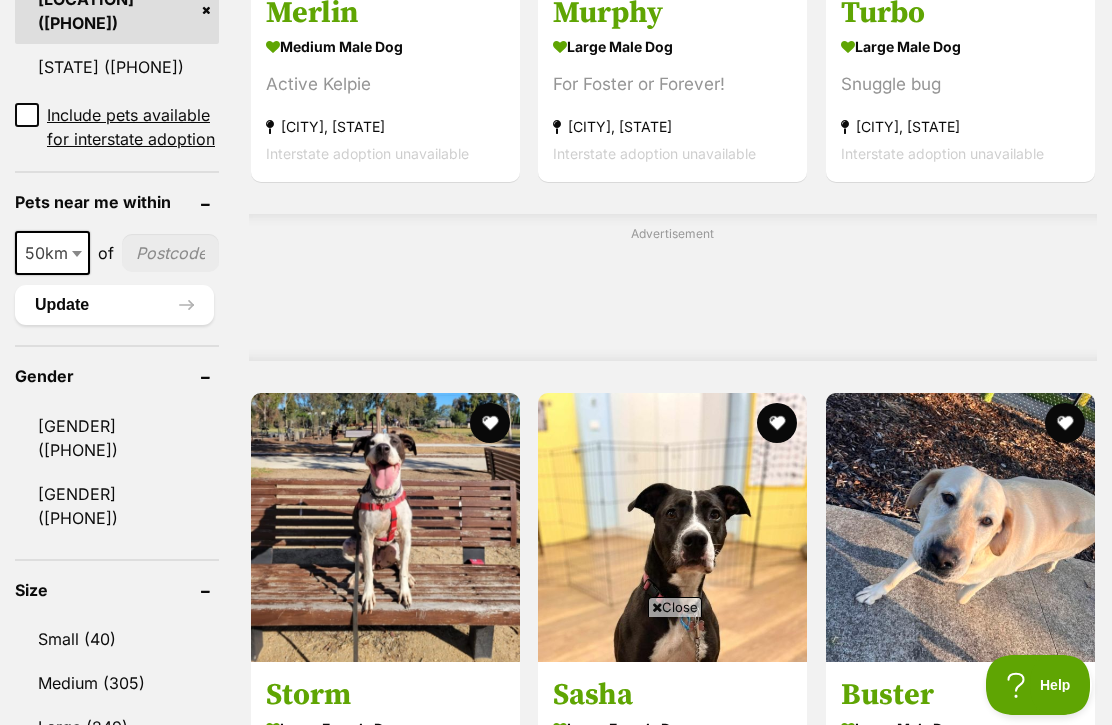 click at bounding box center (79, 253) 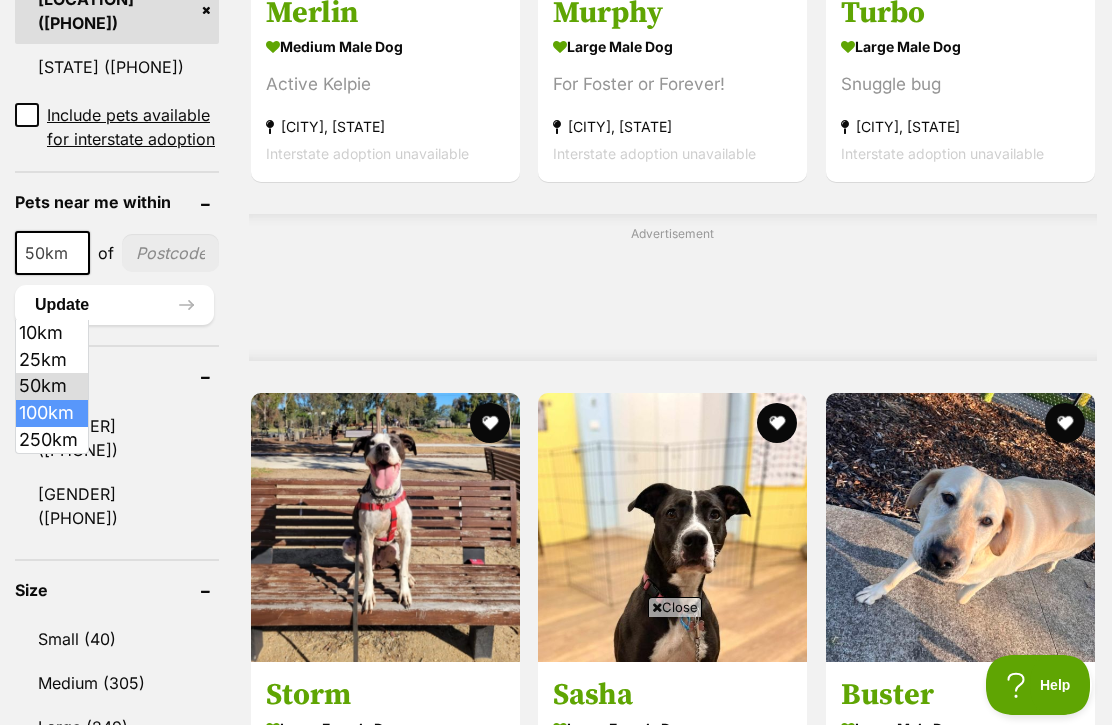 select on "100" 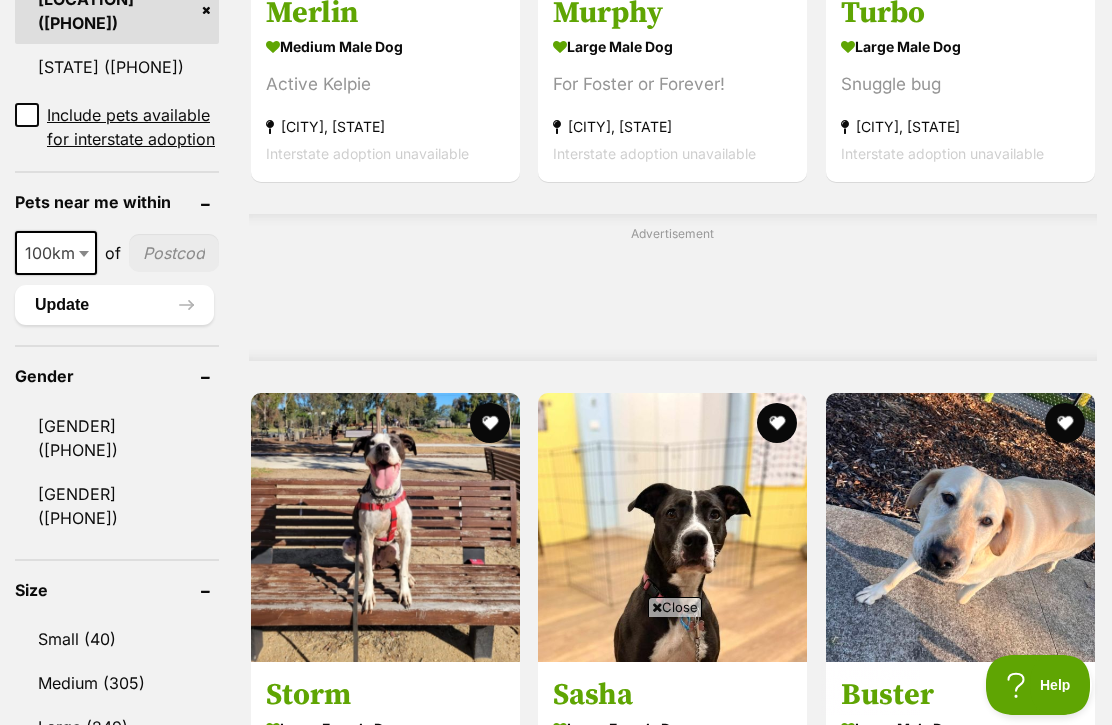 scroll, scrollTop: 0, scrollLeft: 0, axis: both 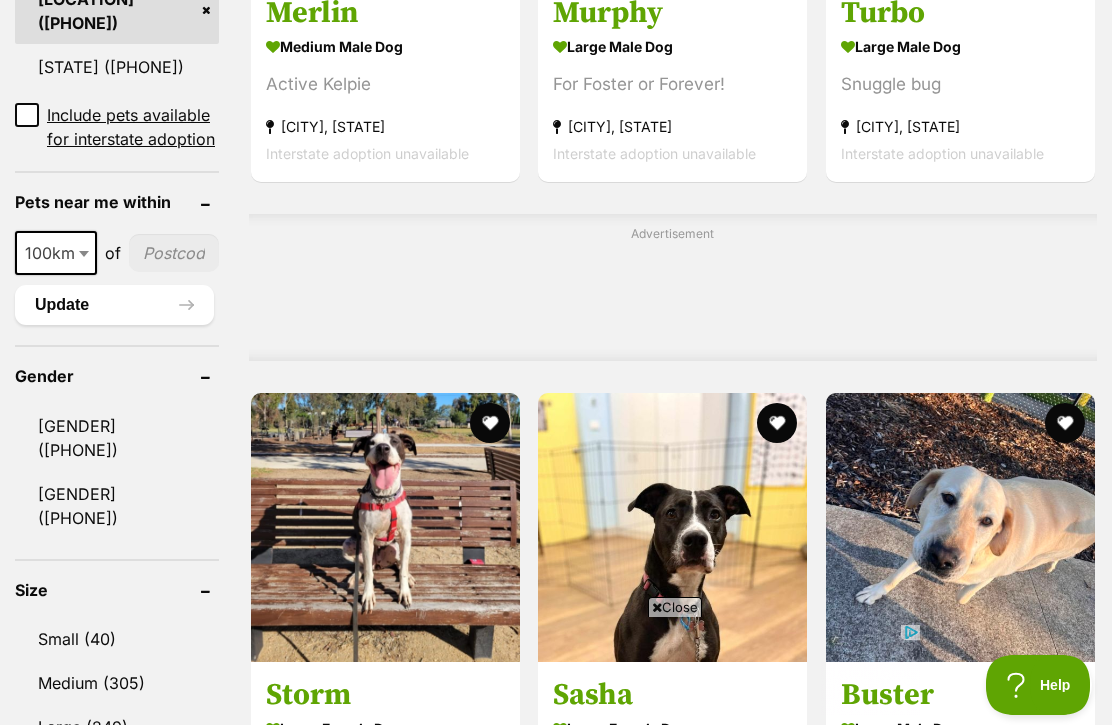 click on "Update" at bounding box center (114, 305) 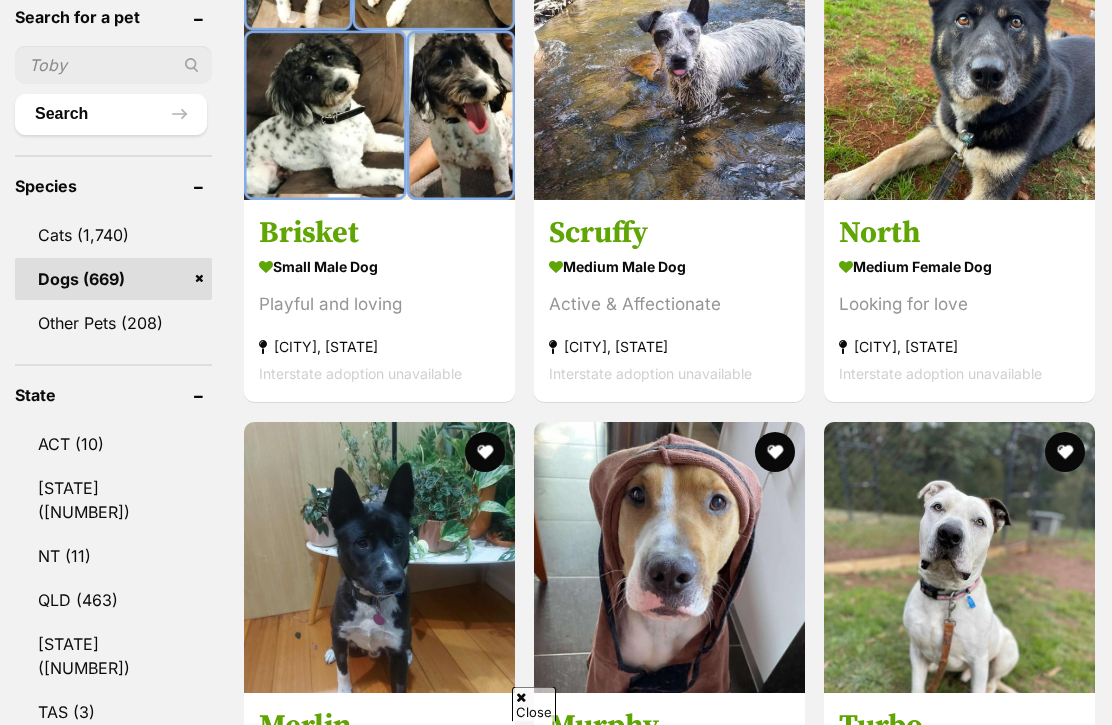 scroll, scrollTop: 908, scrollLeft: 0, axis: vertical 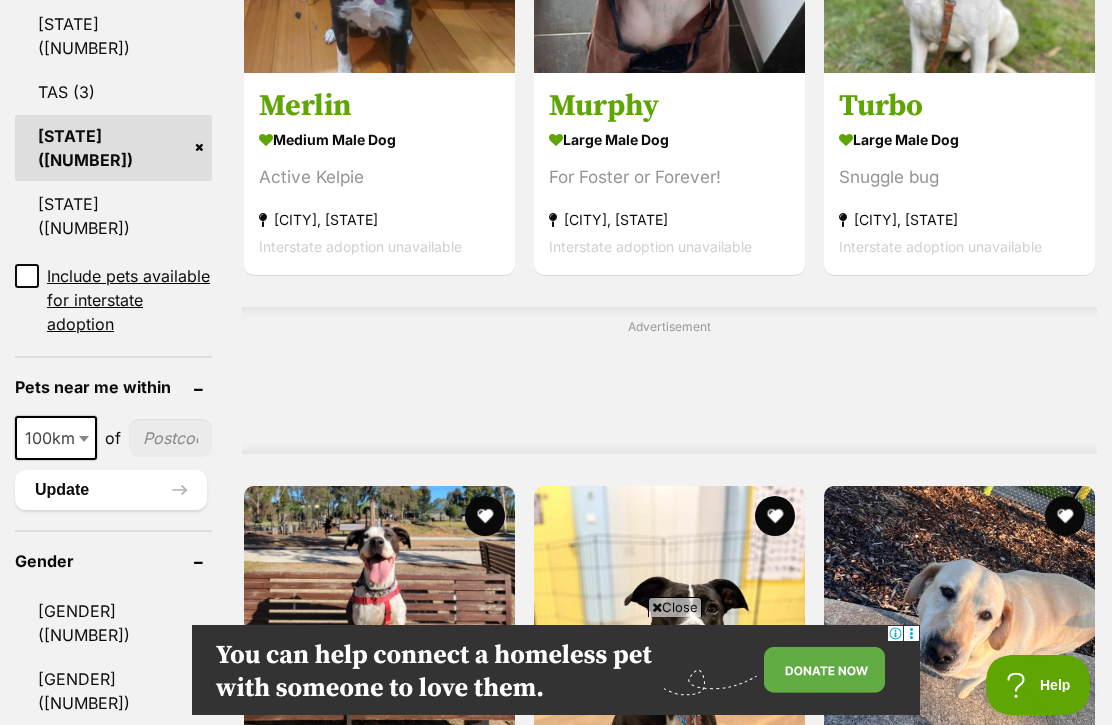 click on "Medium (305)" at bounding box center (113, 868) 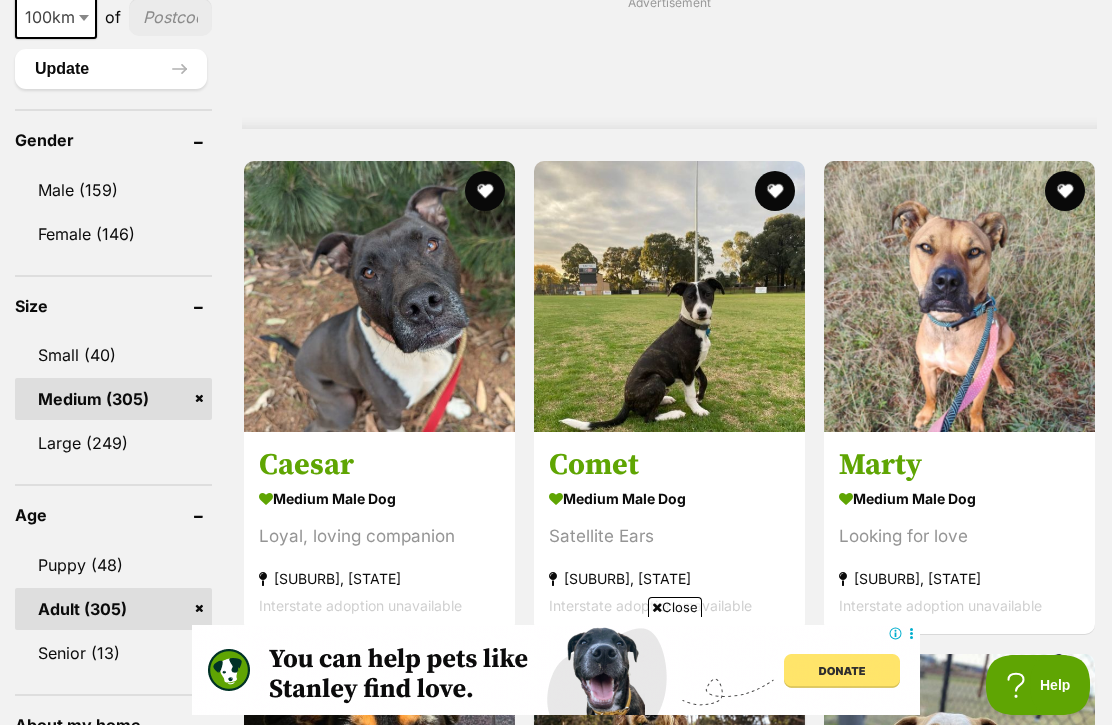 scroll, scrollTop: 2076, scrollLeft: 0, axis: vertical 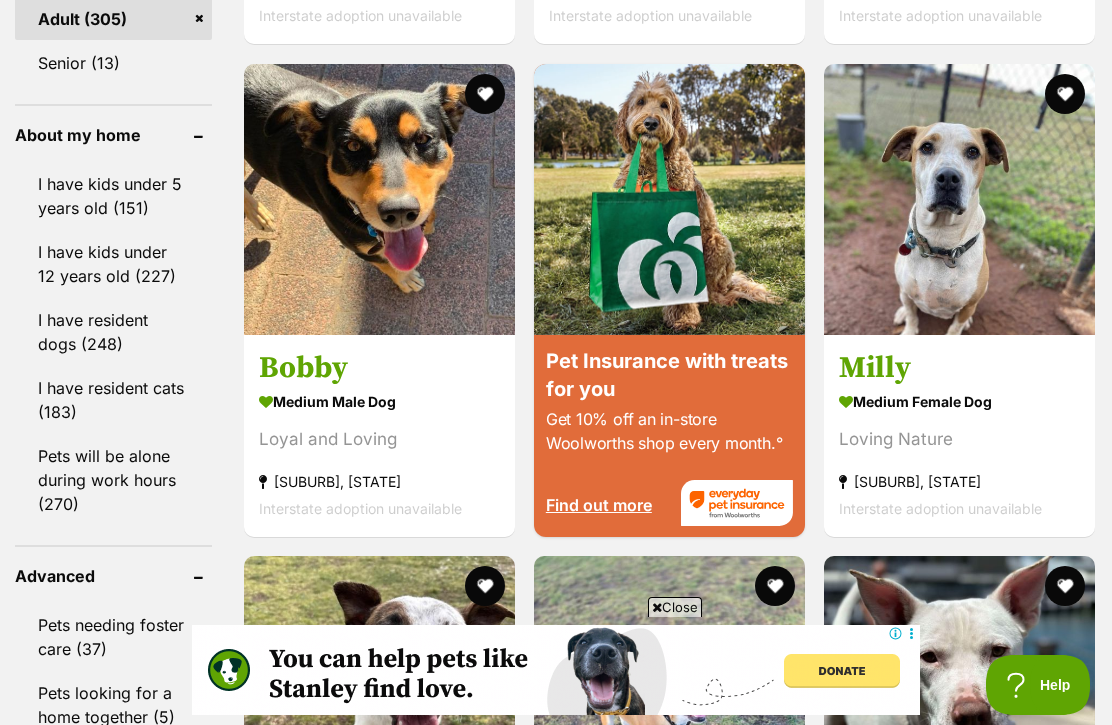 click on "I have resident dogs (248)" at bounding box center [113, 332] 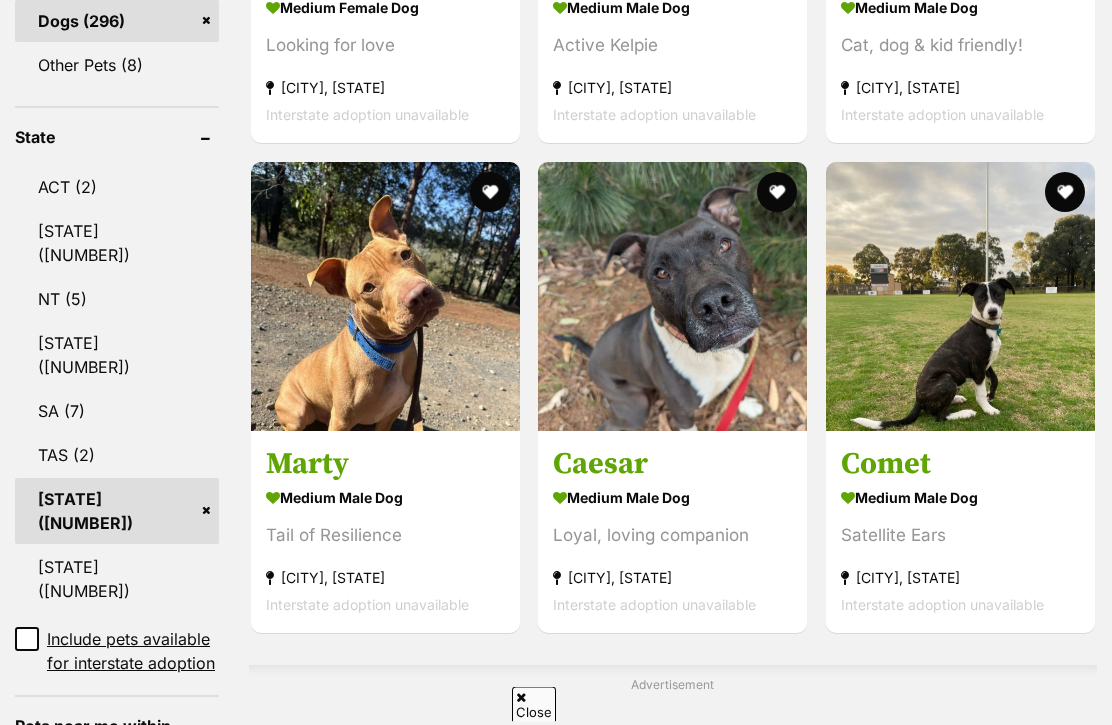 scroll, scrollTop: 1102, scrollLeft: 0, axis: vertical 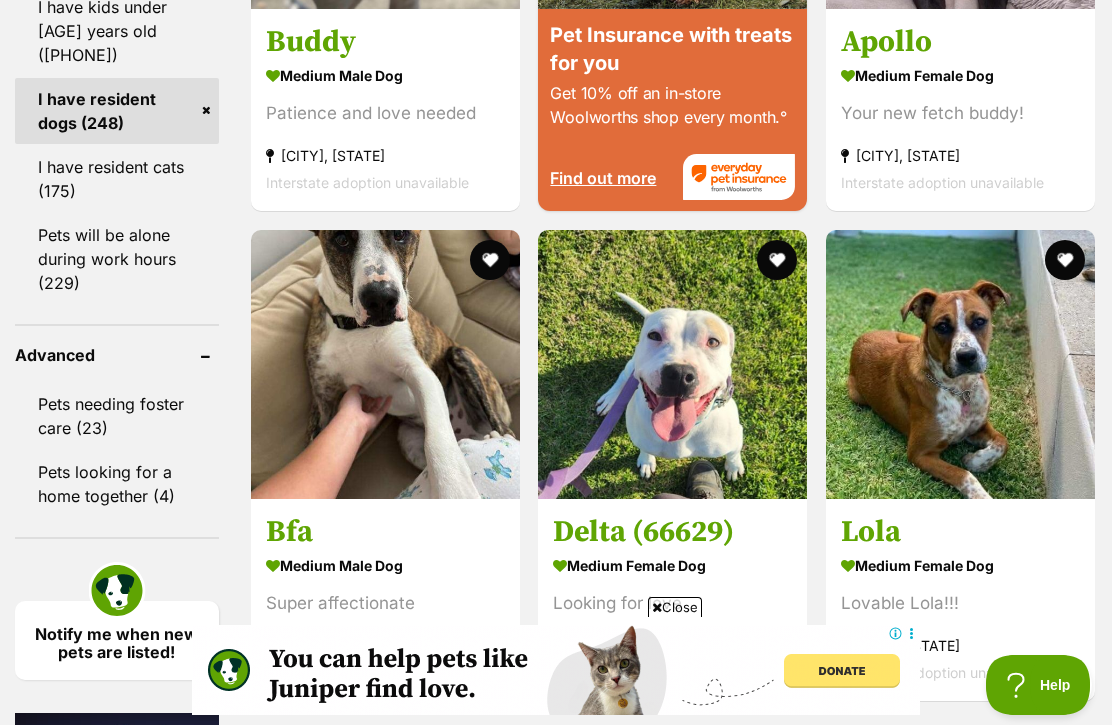 click on "Pets will be alone during work hours (229)" at bounding box center (117, 259) 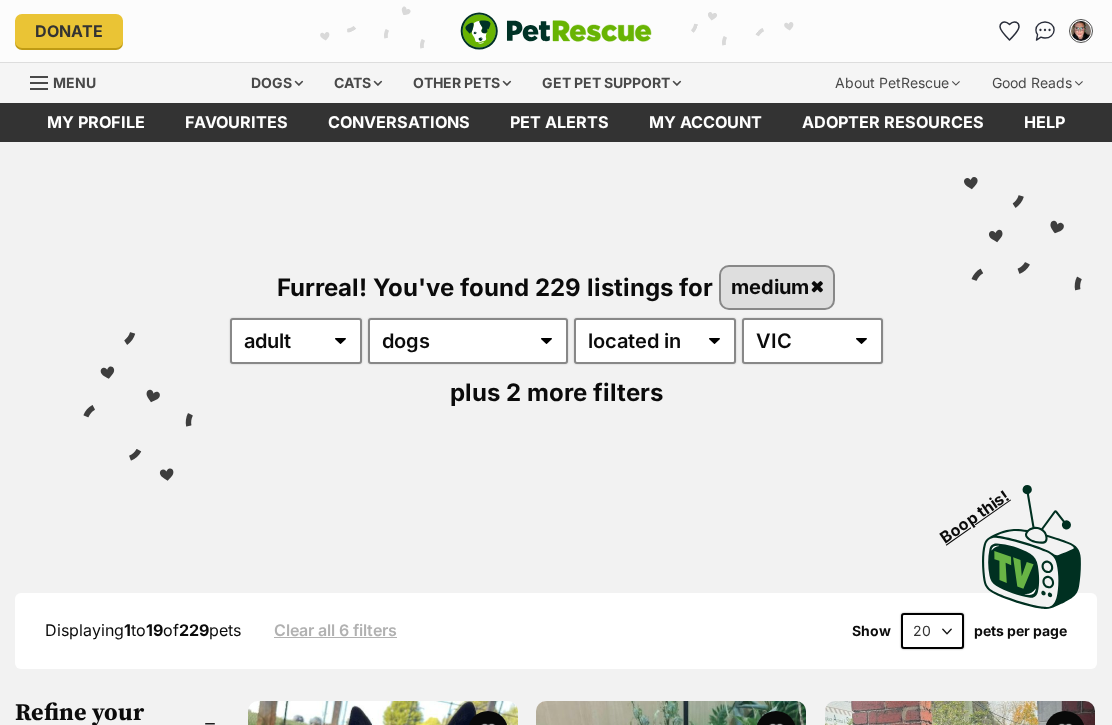 scroll, scrollTop: 0, scrollLeft: 0, axis: both 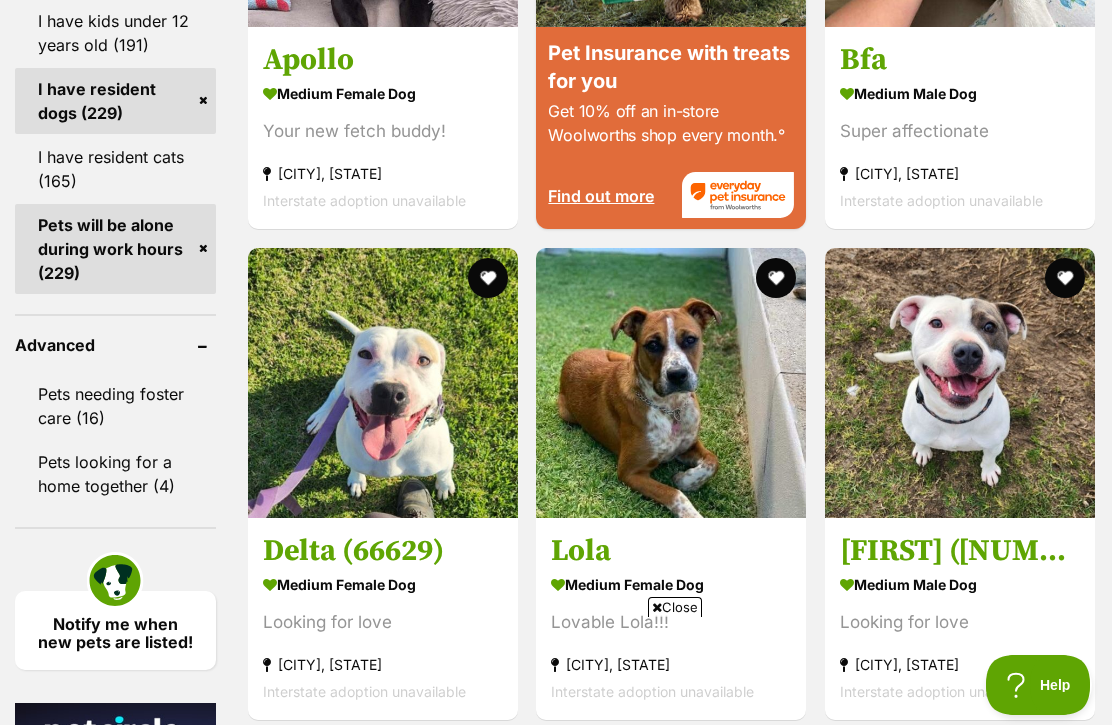click at bounding box center (960, 383) 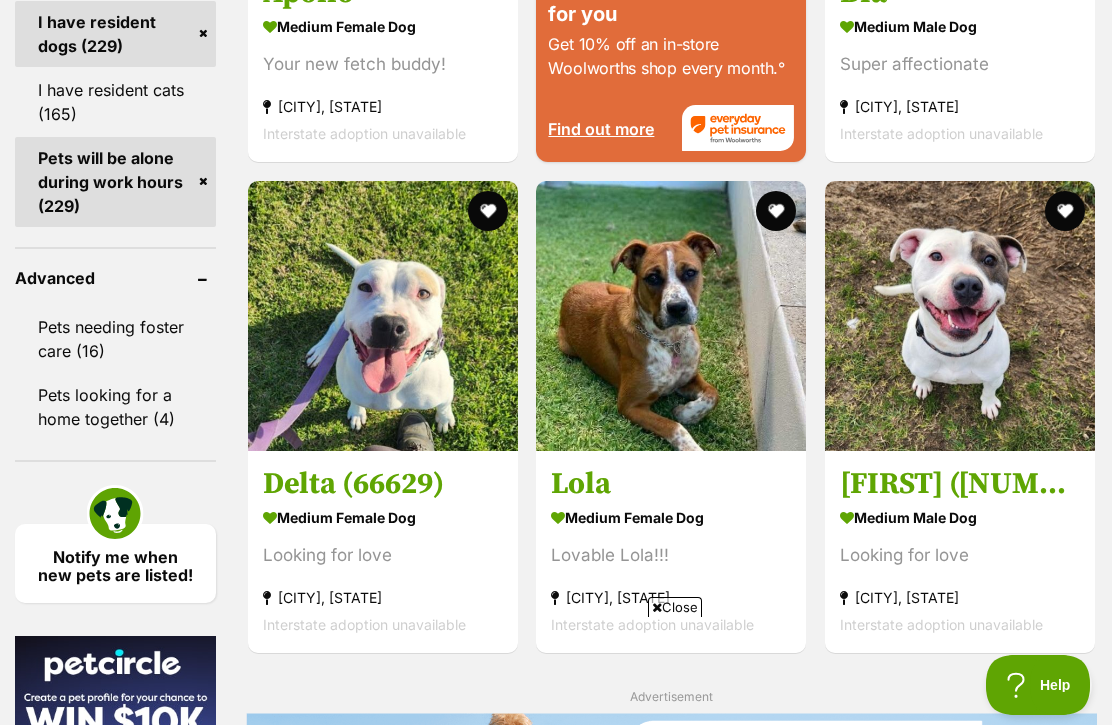 scroll, scrollTop: 0, scrollLeft: 0, axis: both 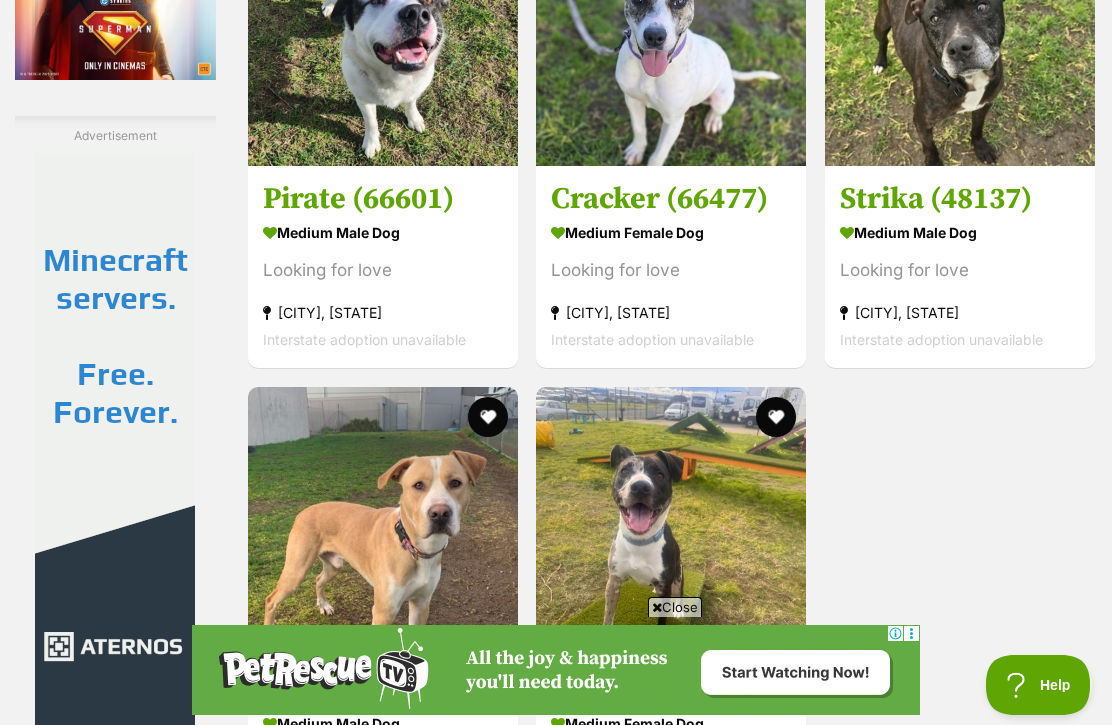 click at bounding box center (960, 31) 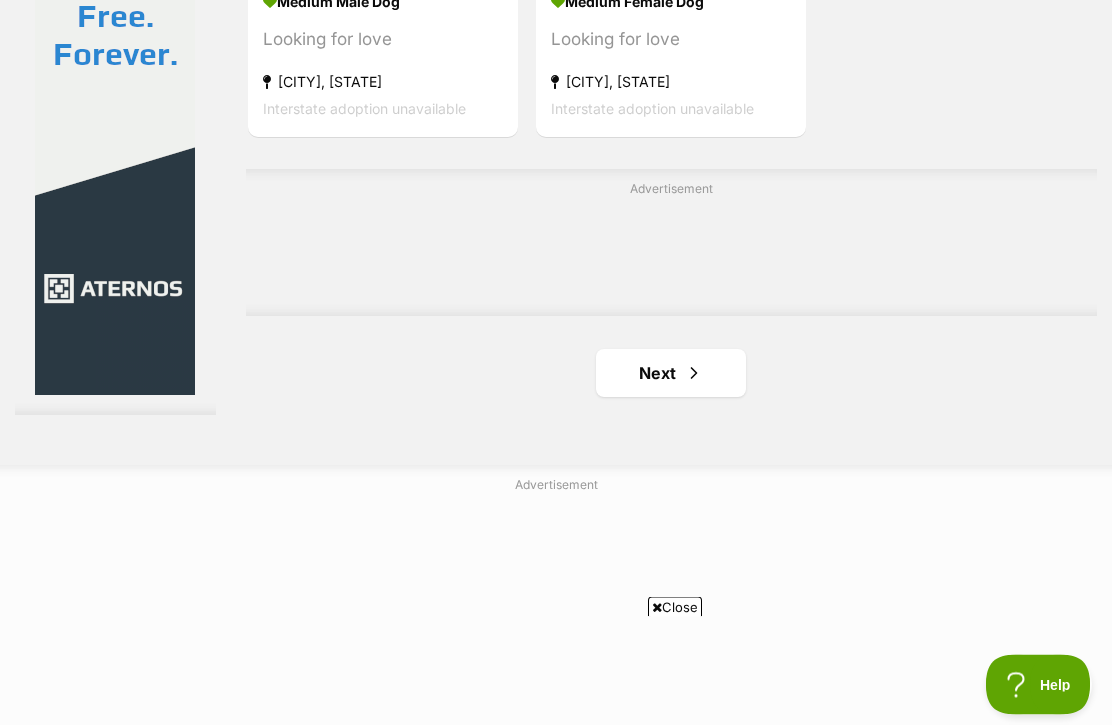 scroll, scrollTop: 4355, scrollLeft: 0, axis: vertical 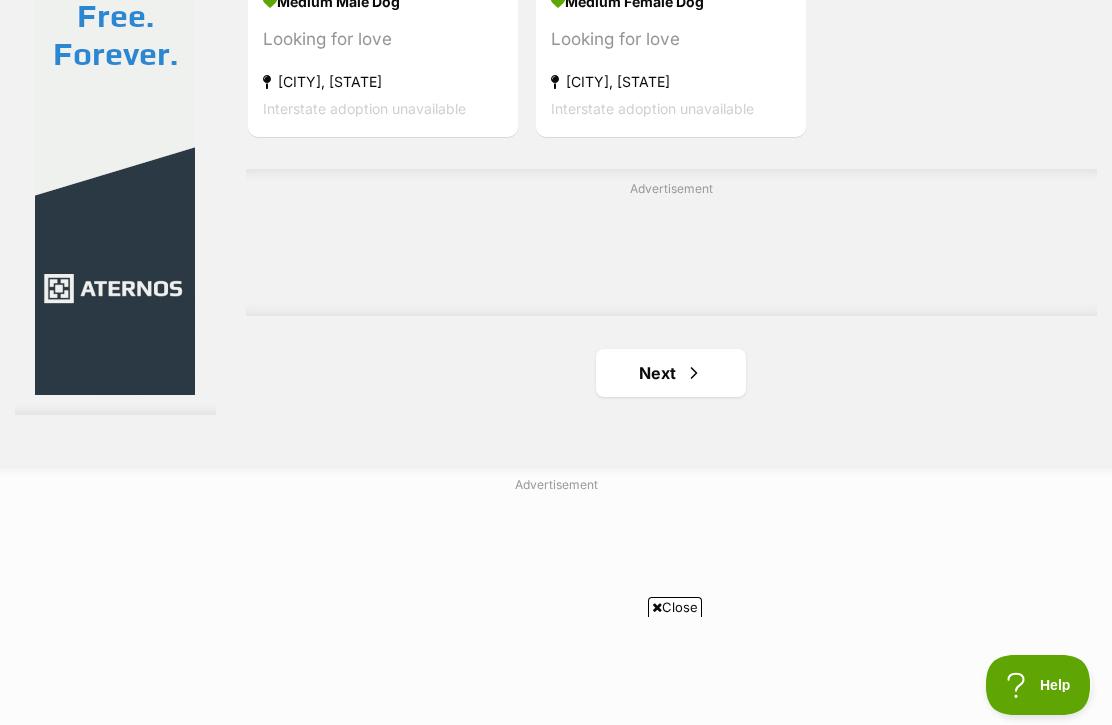click on "Next" at bounding box center (671, 373) 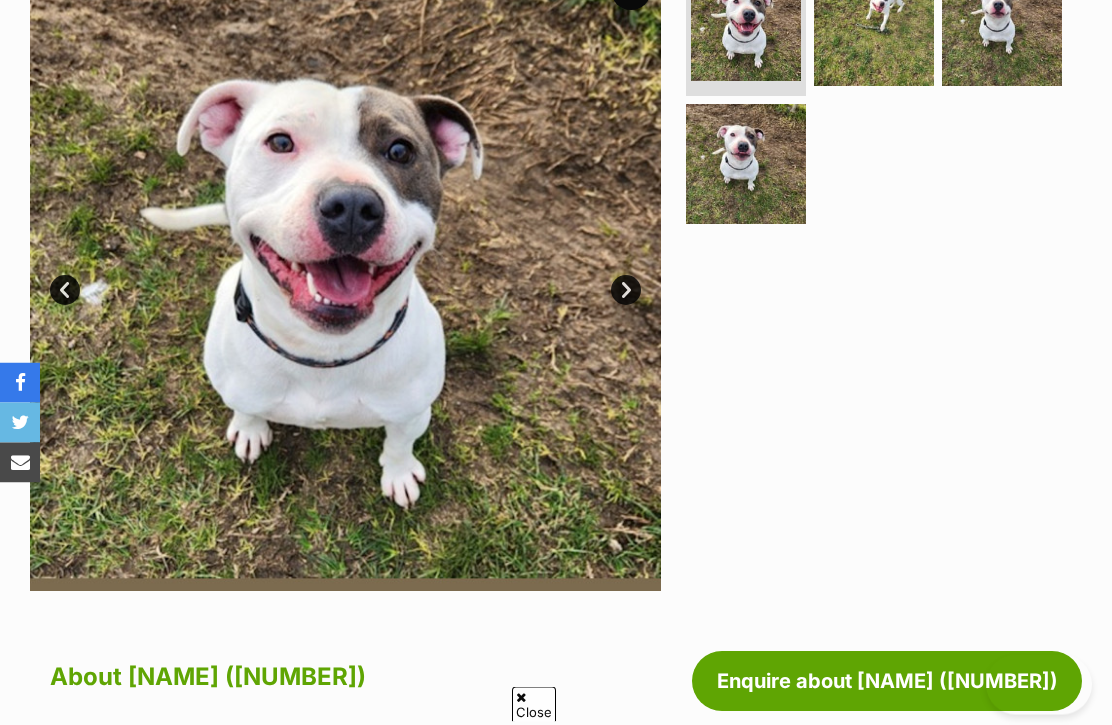 scroll, scrollTop: 629, scrollLeft: 0, axis: vertical 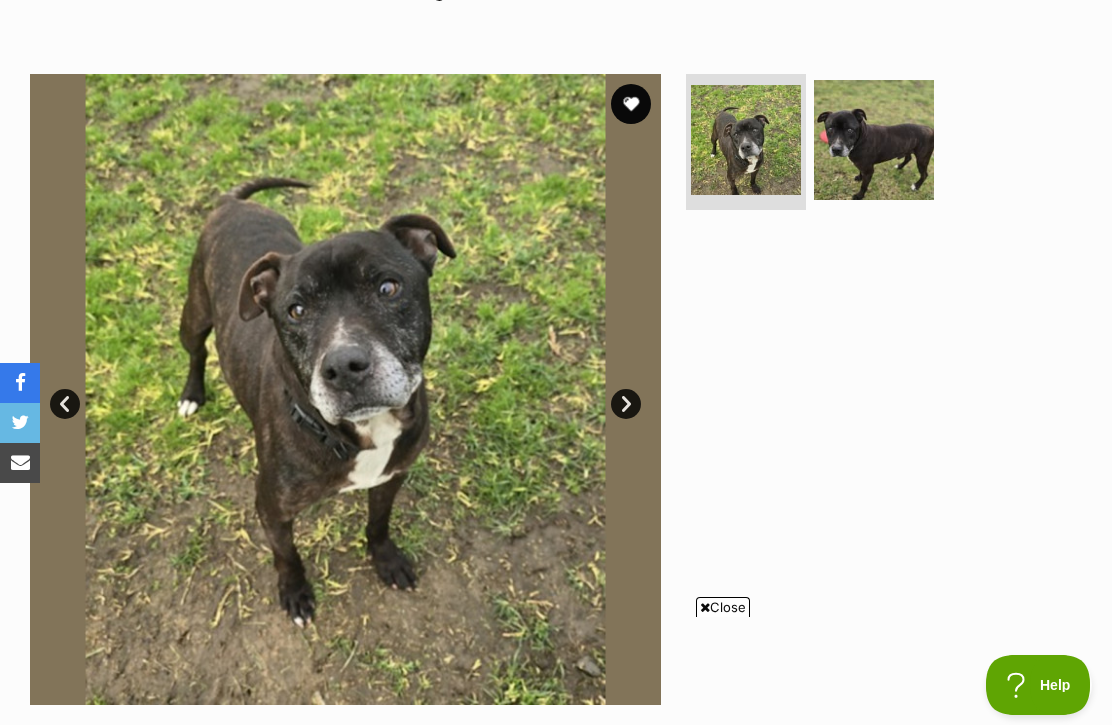 click at bounding box center (874, 140) 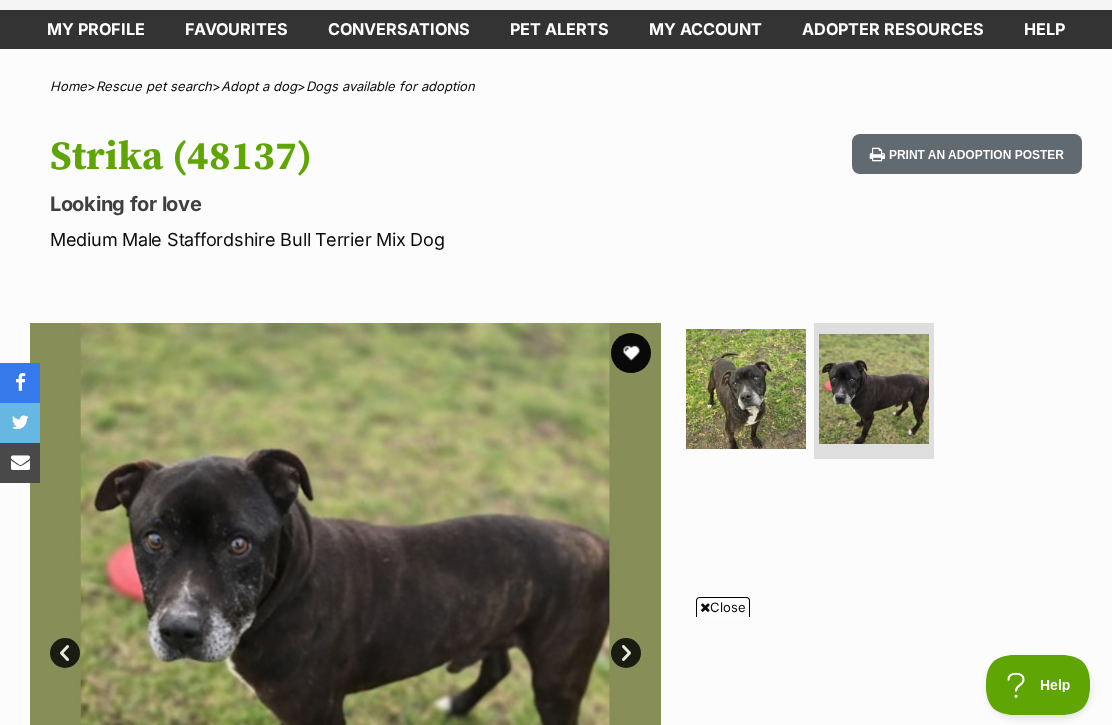 scroll, scrollTop: 0, scrollLeft: 0, axis: both 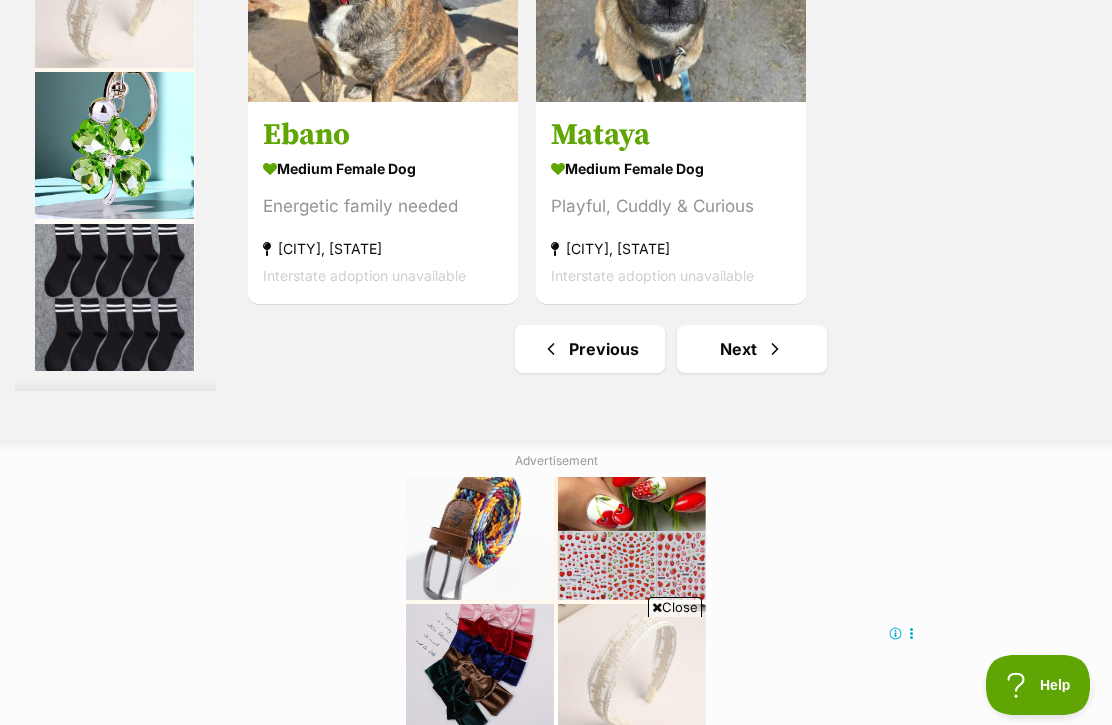 click on "Next" at bounding box center [752, 349] 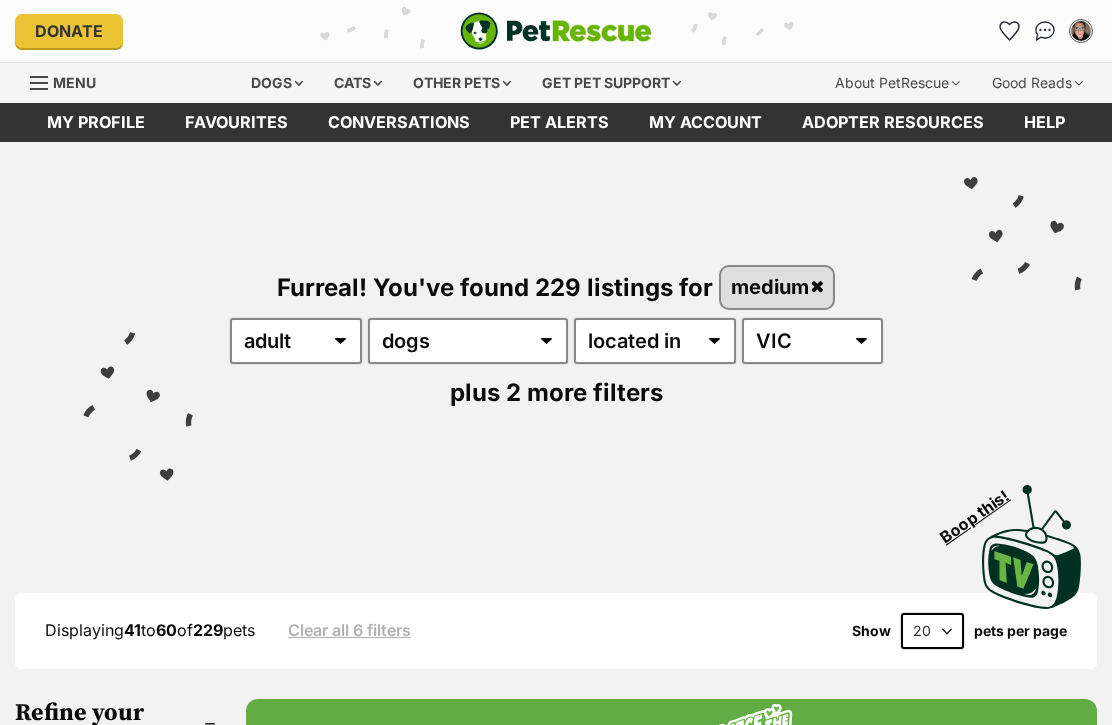 scroll, scrollTop: 512, scrollLeft: 0, axis: vertical 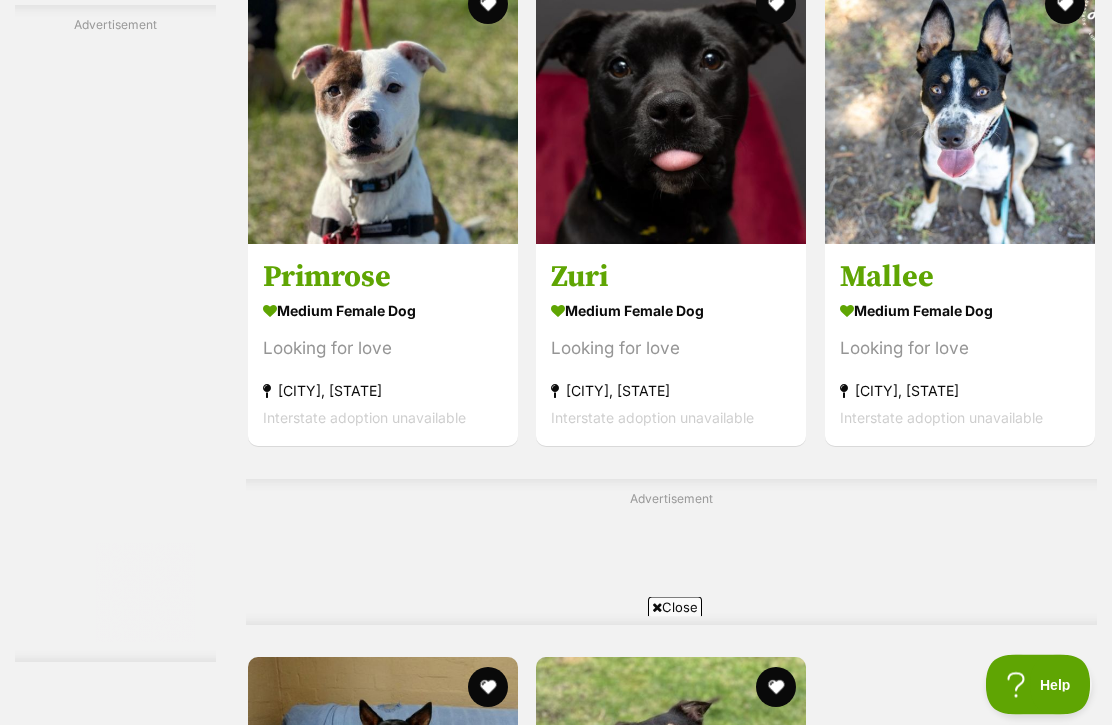 click at bounding box center [383, 110] 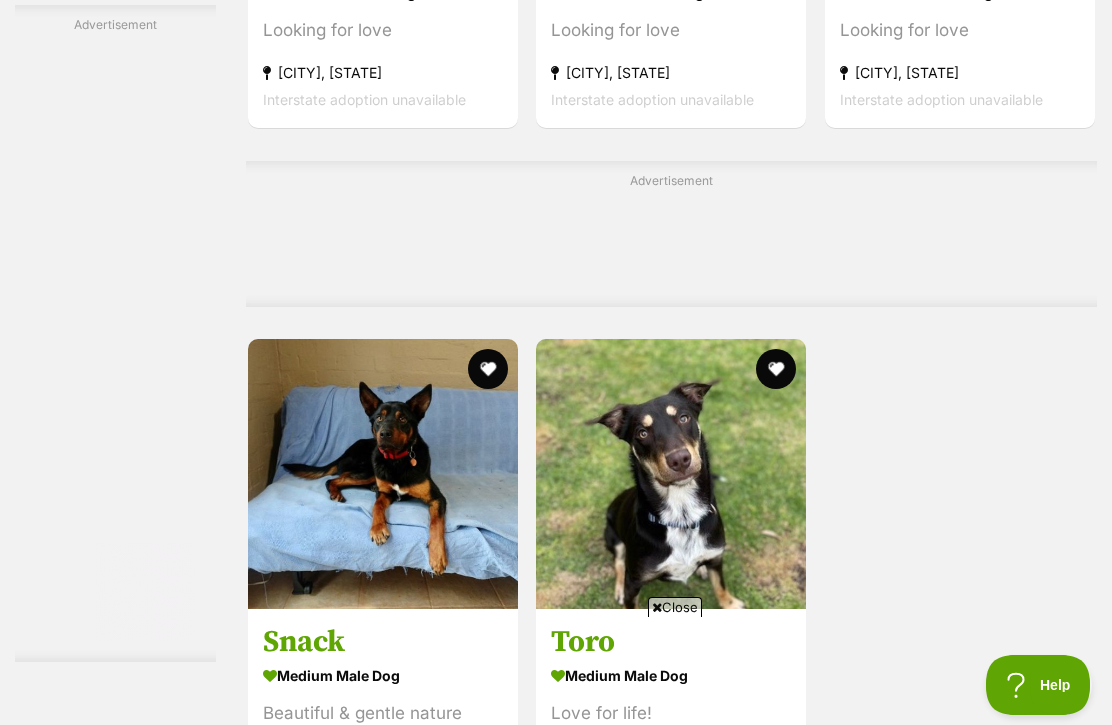 scroll, scrollTop: 4099, scrollLeft: 0, axis: vertical 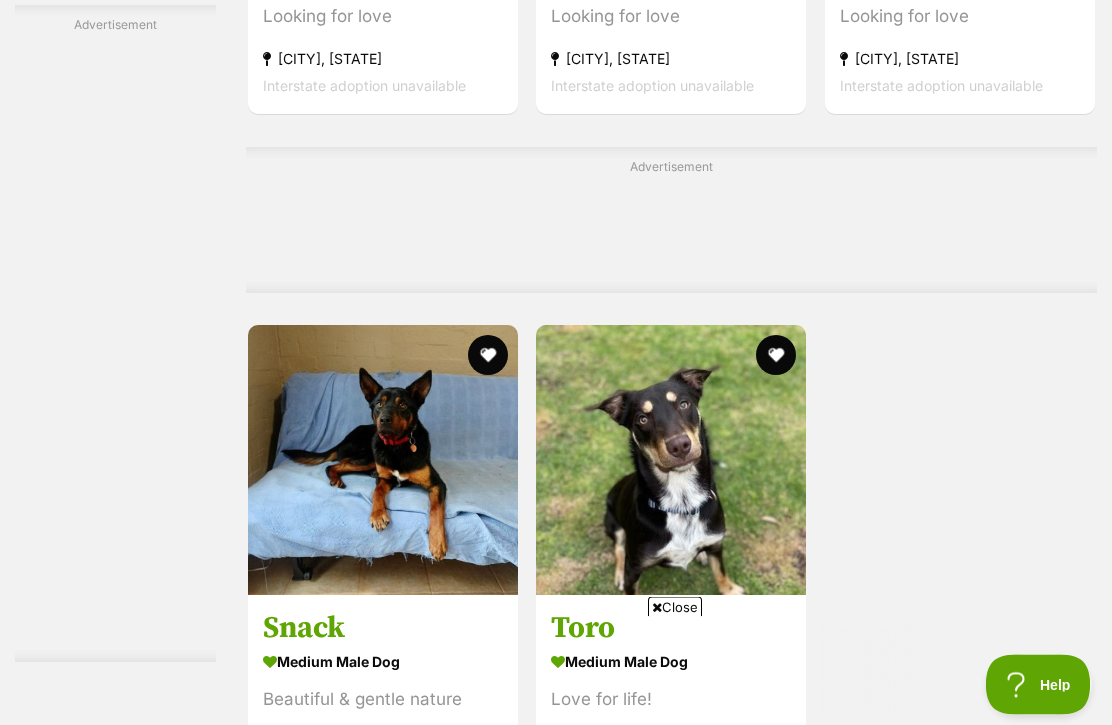 click at bounding box center [775, 843] 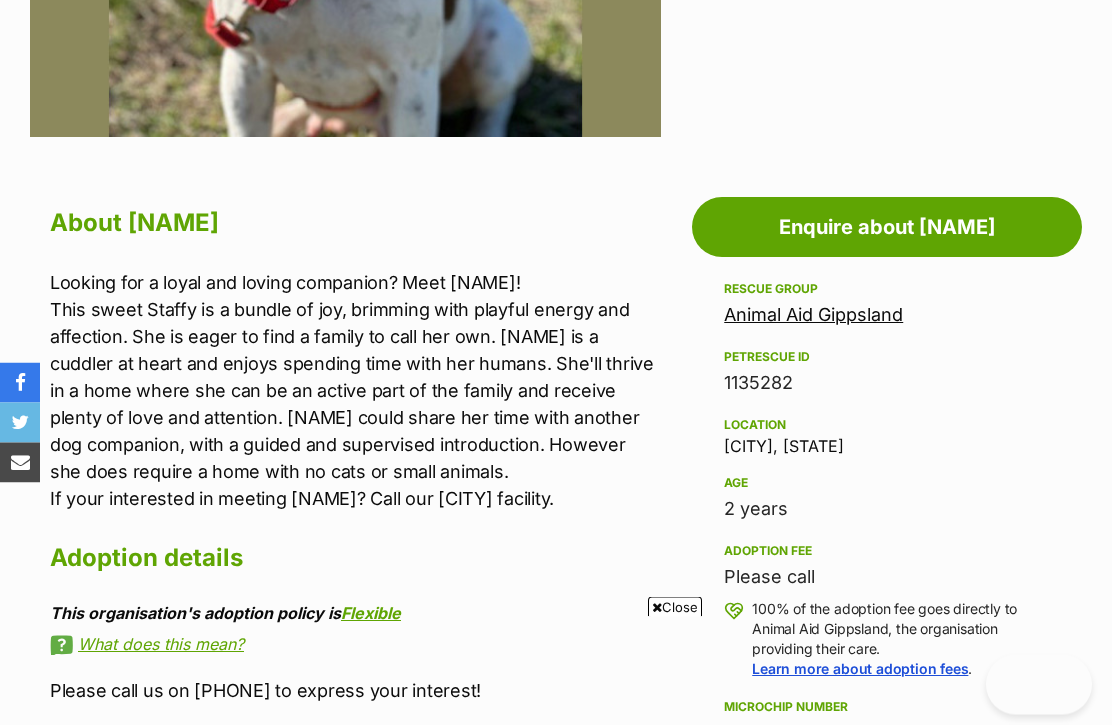 scroll, scrollTop: 1029, scrollLeft: 0, axis: vertical 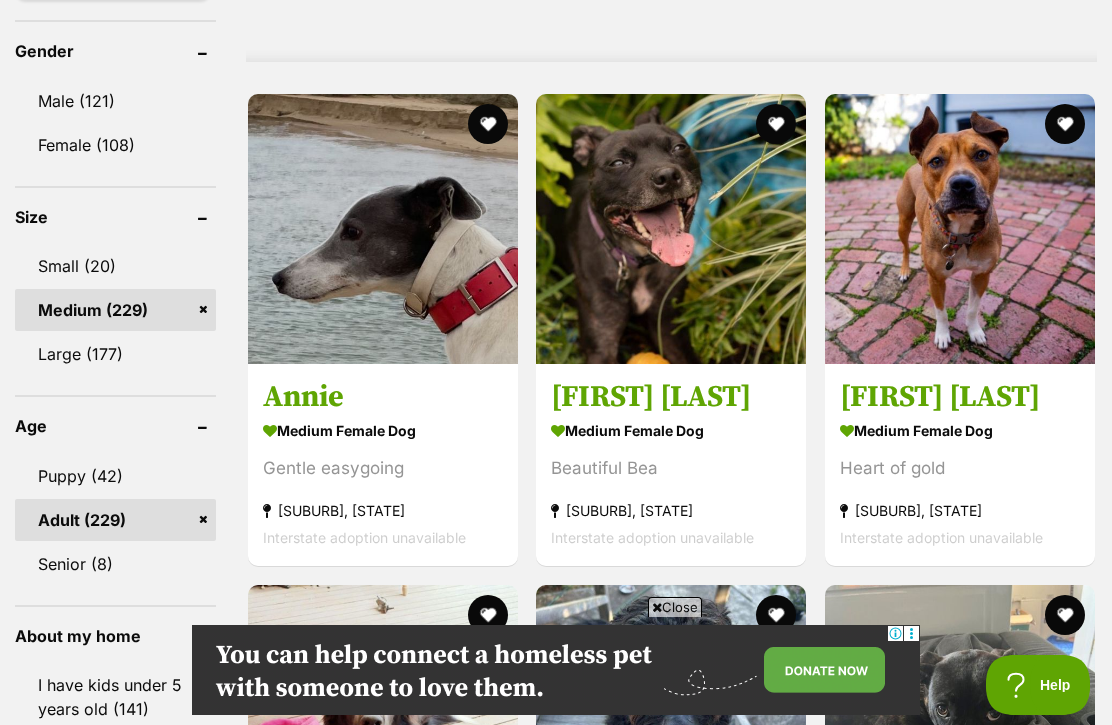 click at bounding box center [960, 229] 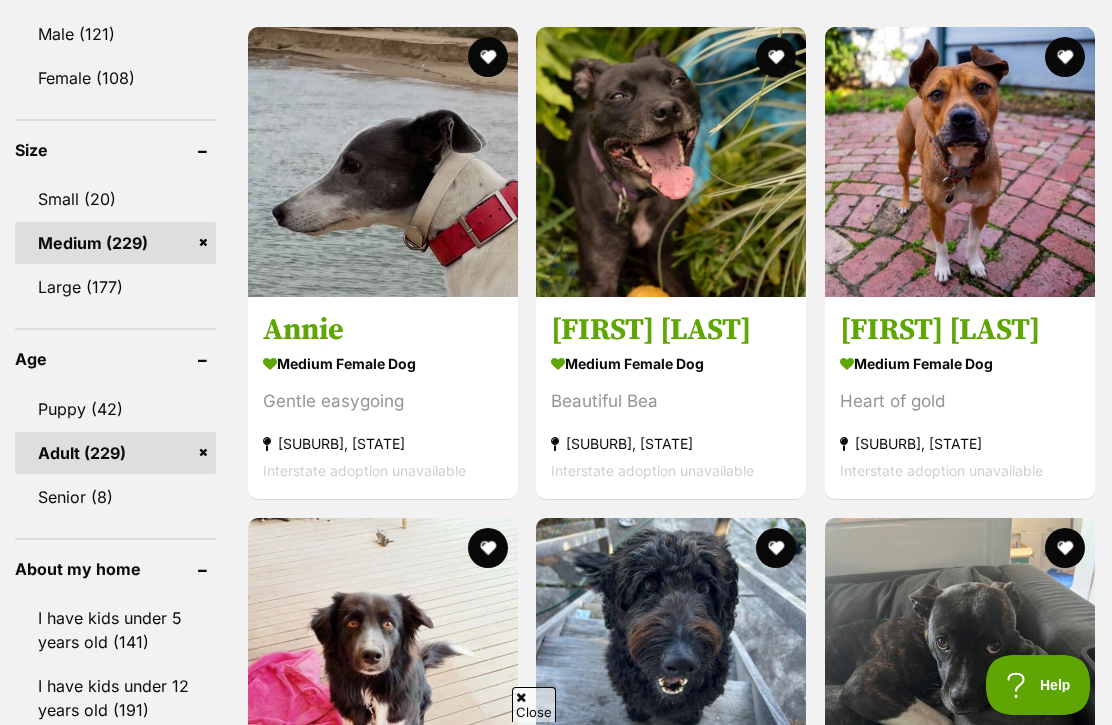 click at bounding box center [671, 162] 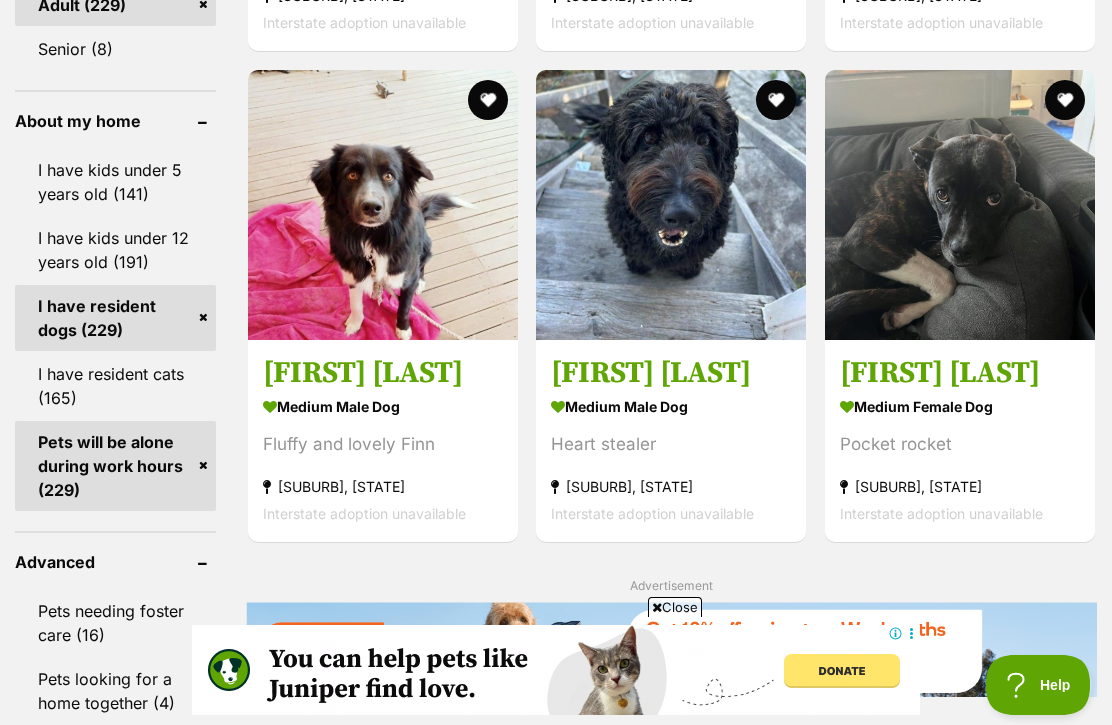 scroll, scrollTop: 2264, scrollLeft: 0, axis: vertical 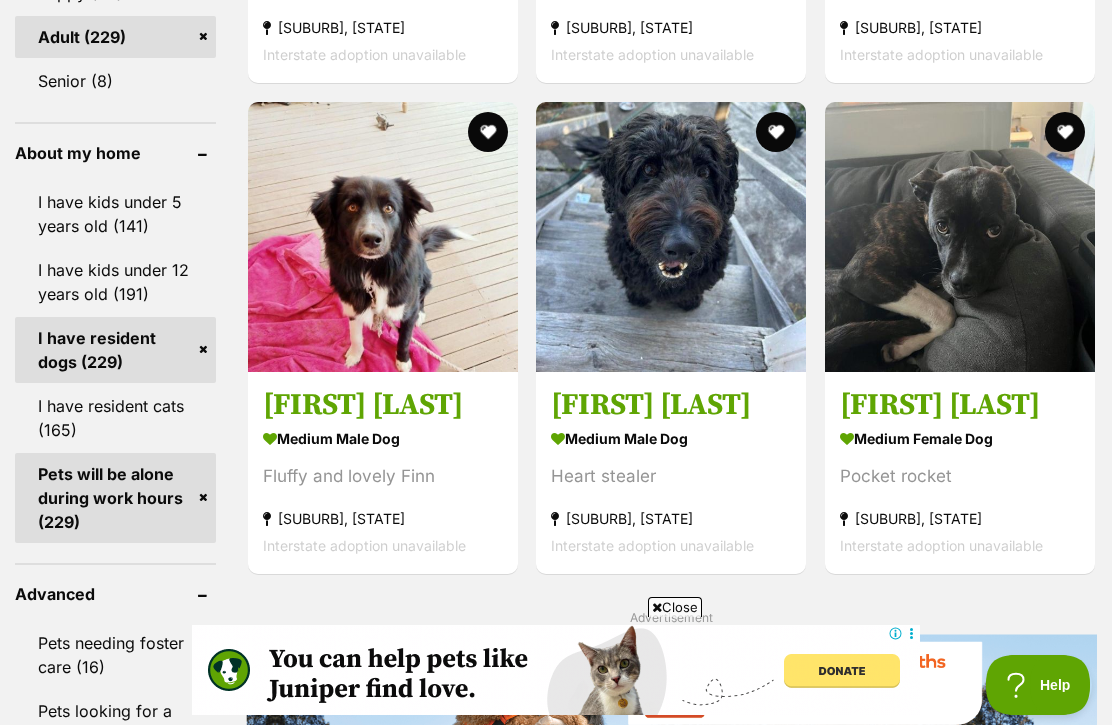 click at bounding box center (960, 237) 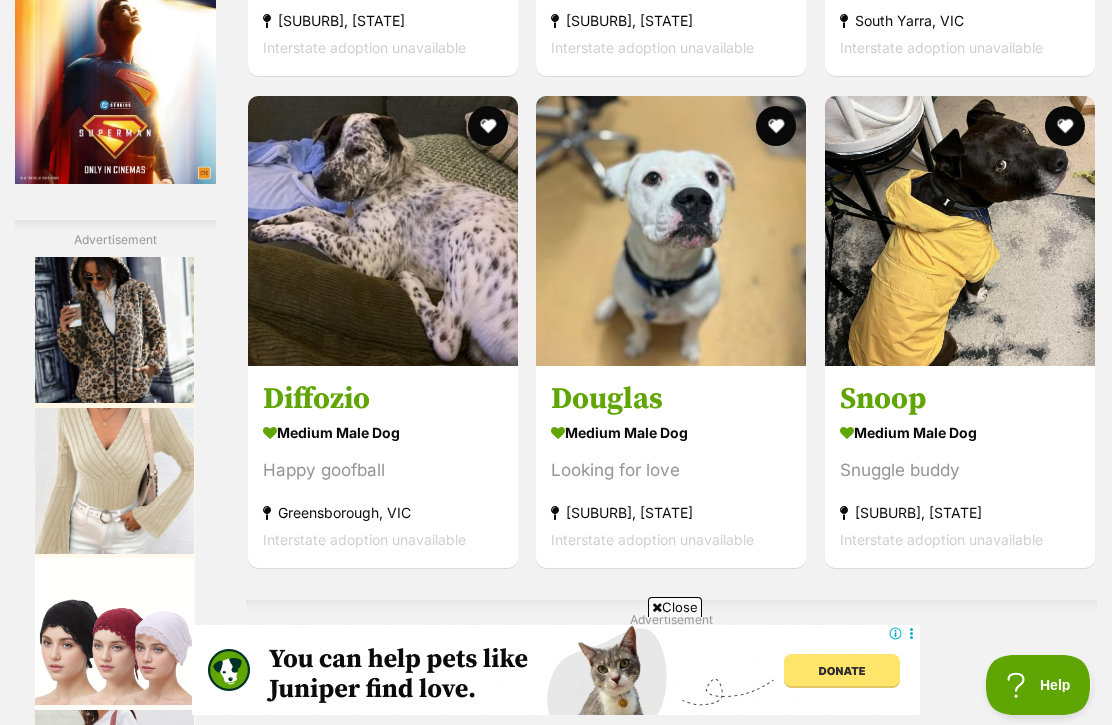 scroll, scrollTop: 3435, scrollLeft: 0, axis: vertical 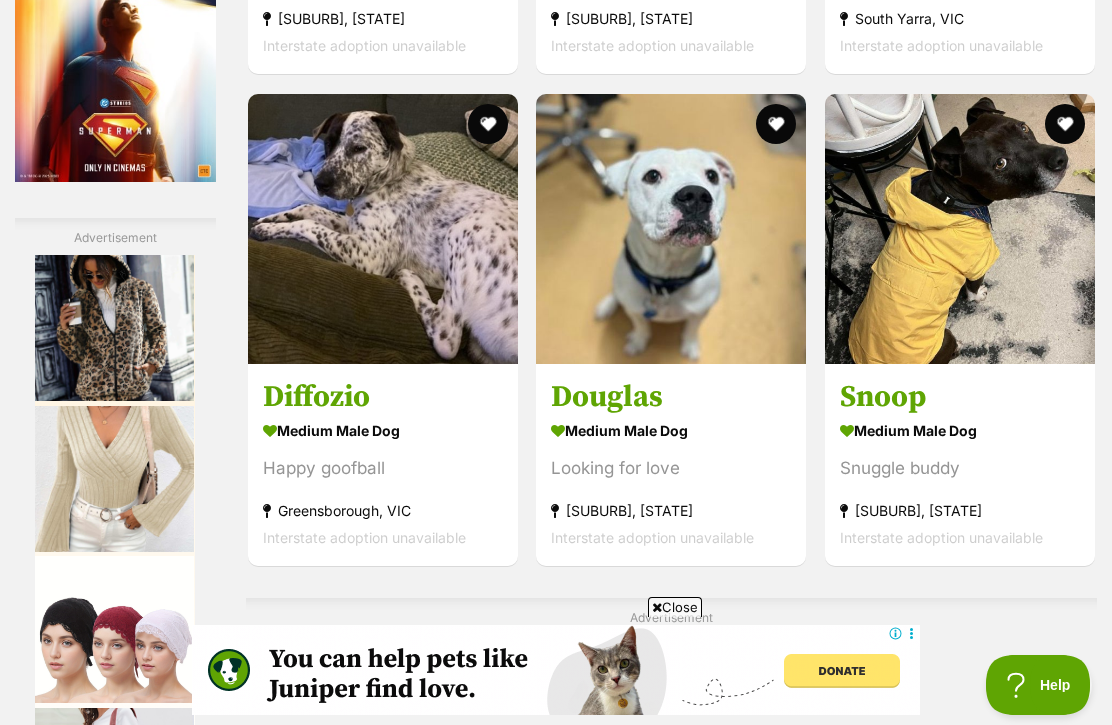 click at bounding box center [960, 229] 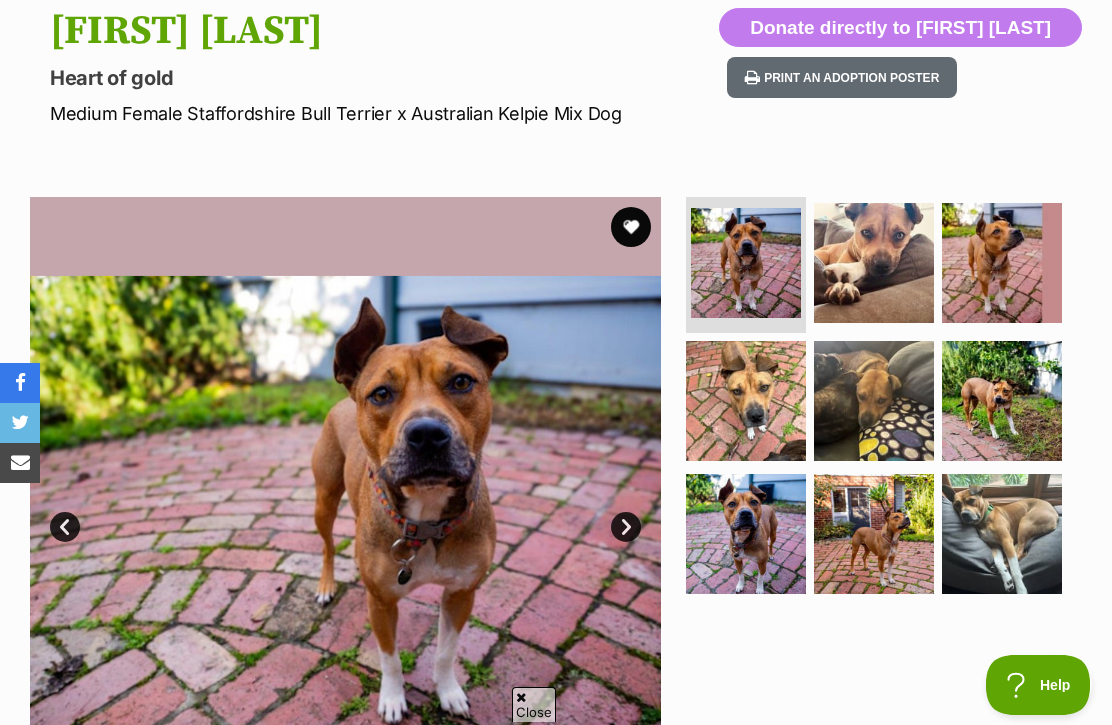 scroll, scrollTop: 867, scrollLeft: 0, axis: vertical 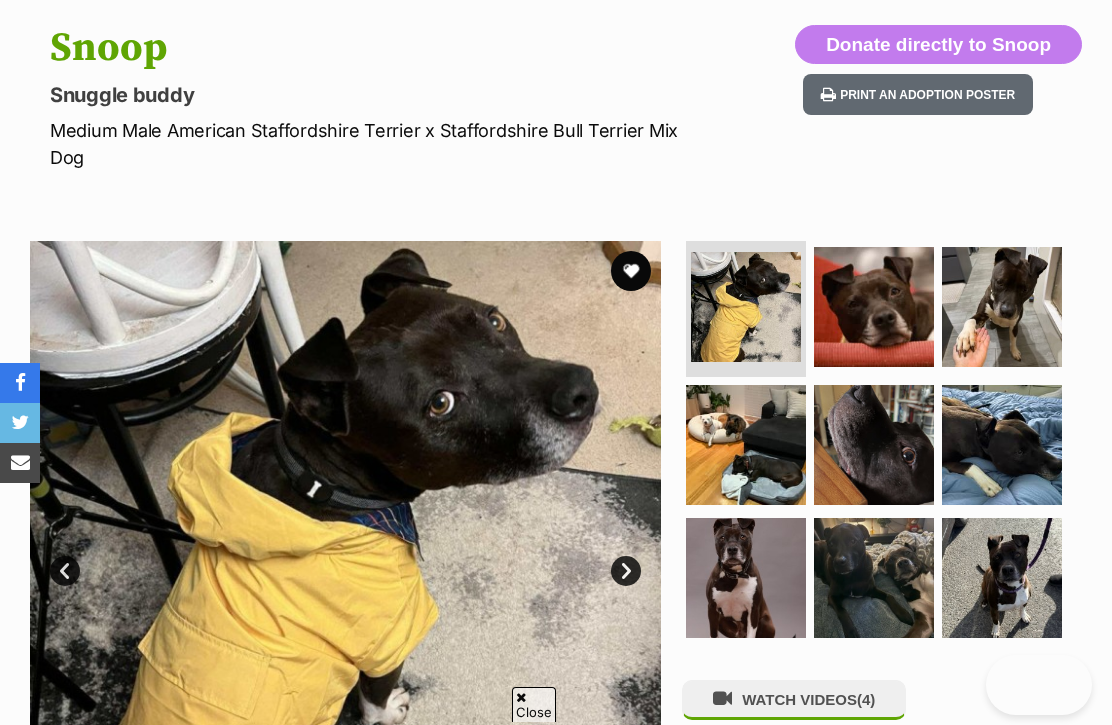 click at bounding box center (746, 578) 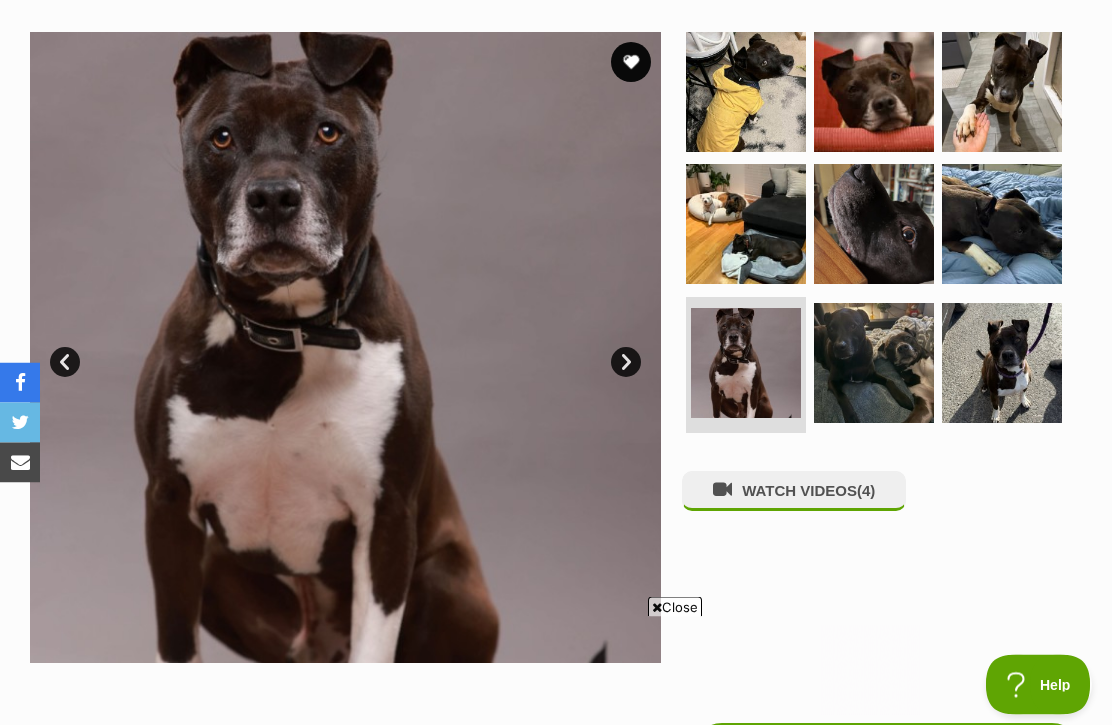 scroll, scrollTop: 401, scrollLeft: 0, axis: vertical 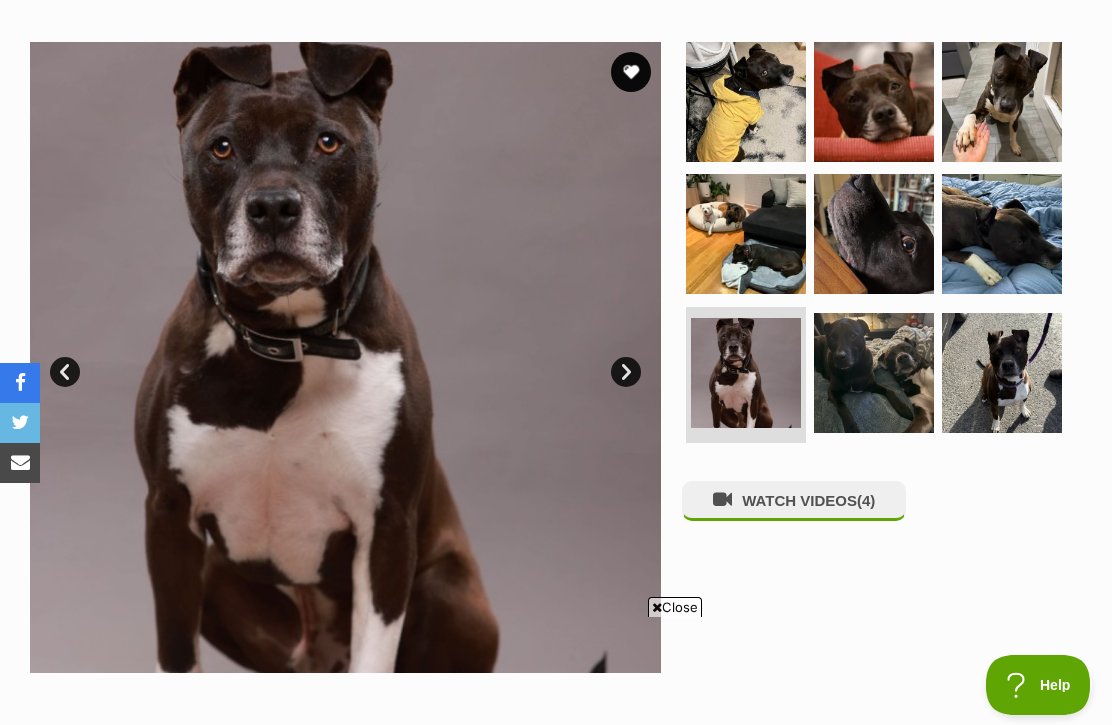 click at bounding box center (874, 373) 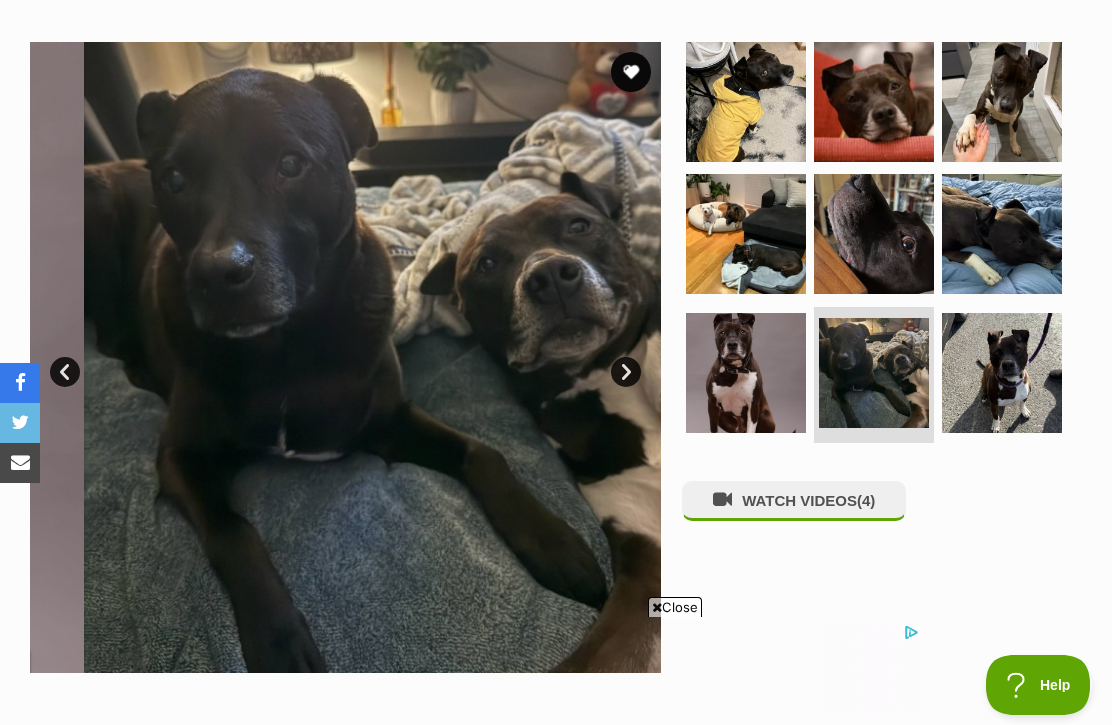 scroll, scrollTop: 0, scrollLeft: 0, axis: both 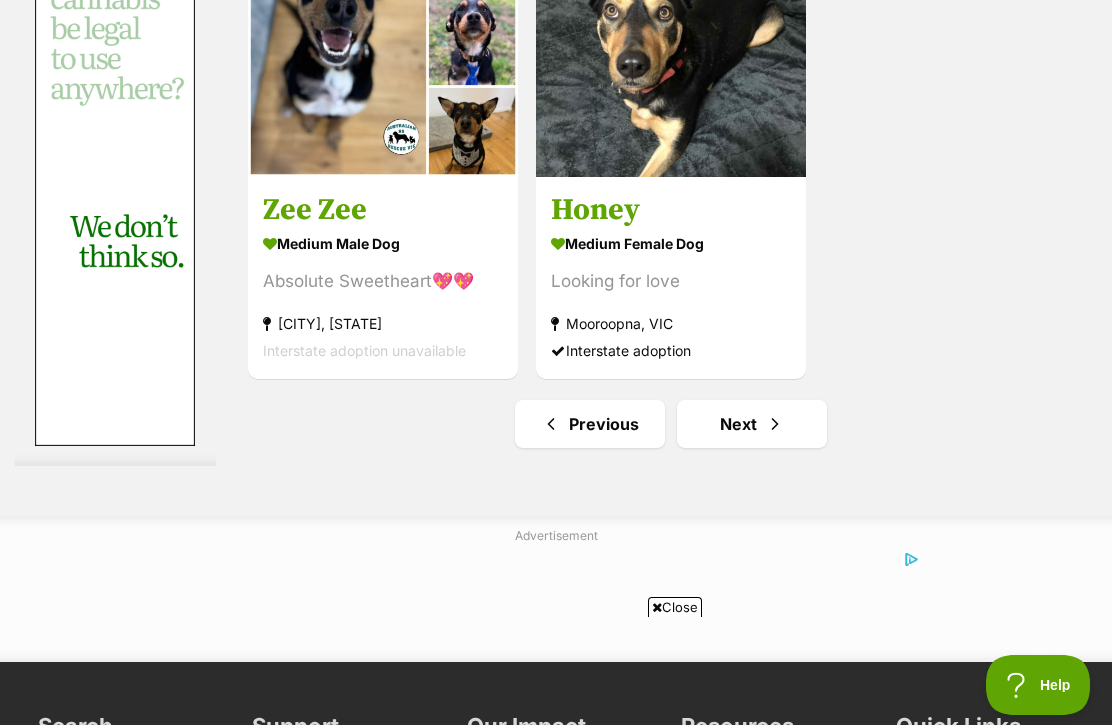 click at bounding box center (775, 424) 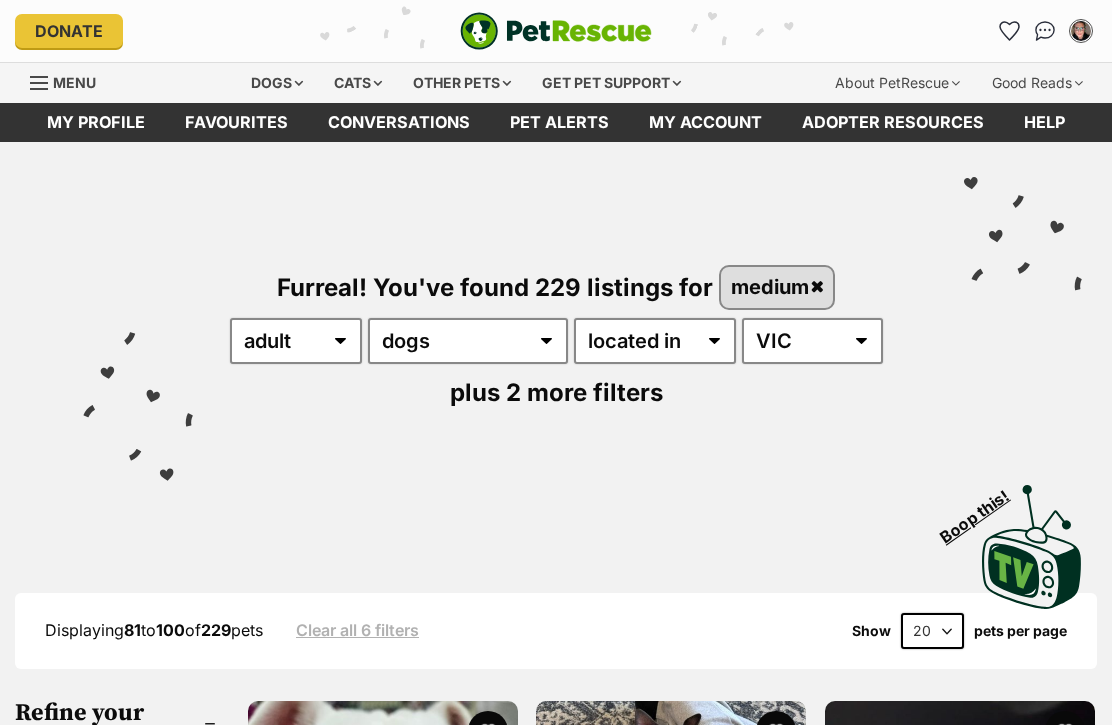 scroll, scrollTop: 0, scrollLeft: 0, axis: both 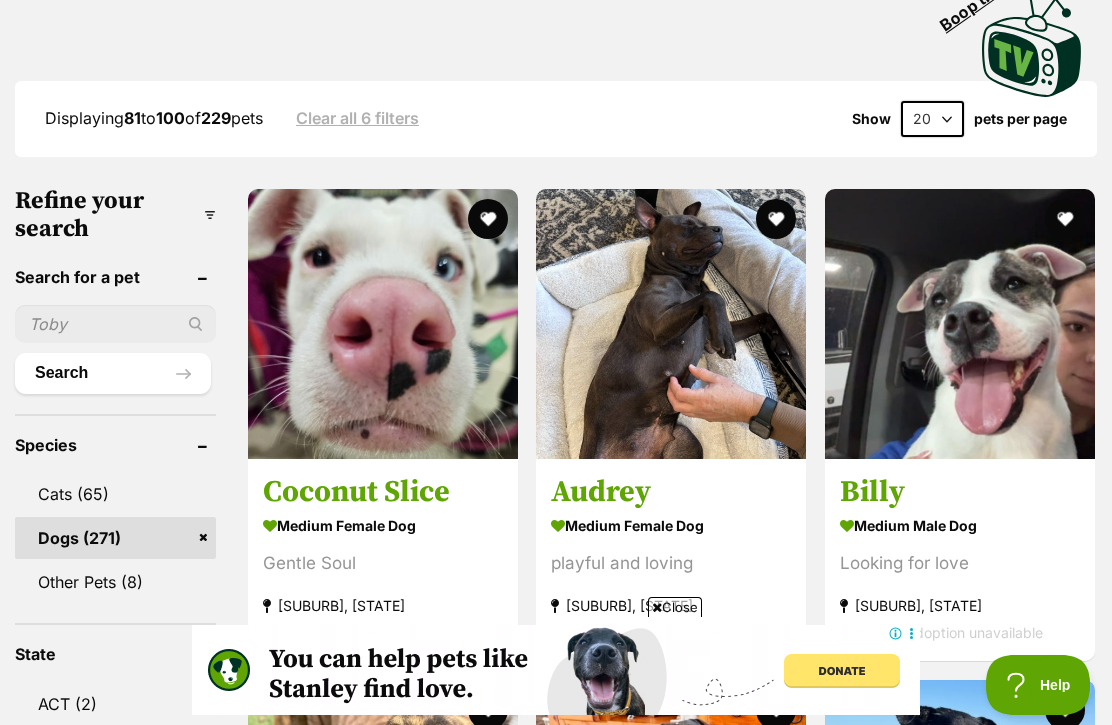 click at bounding box center (960, 324) 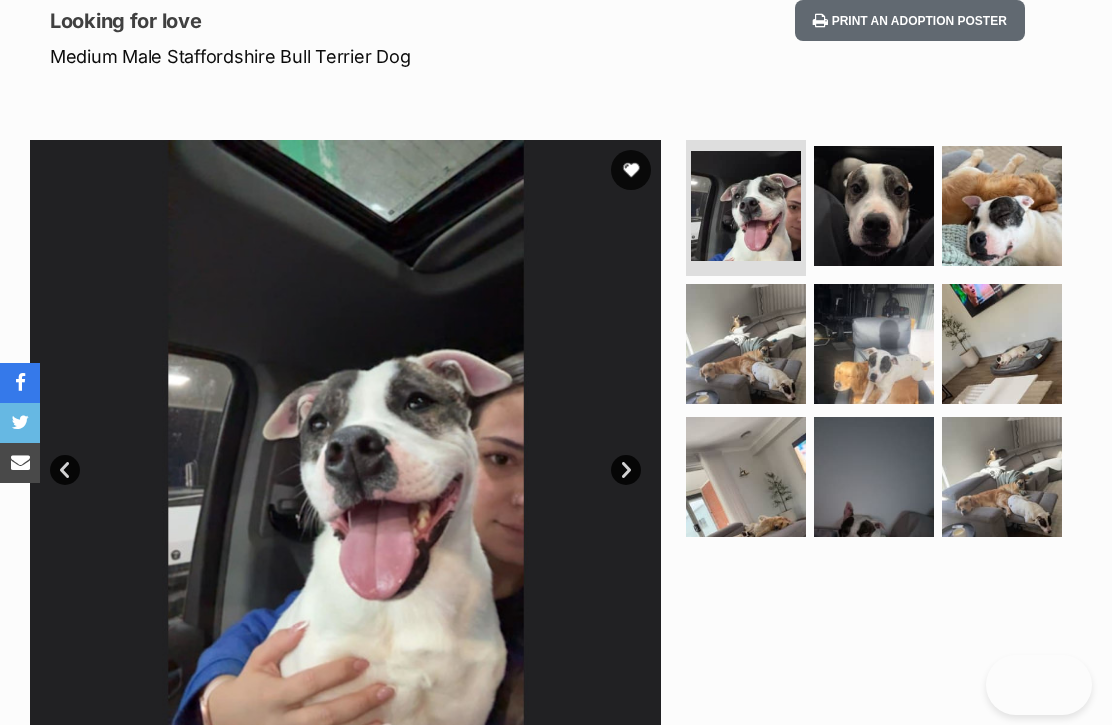 scroll, scrollTop: 361, scrollLeft: 0, axis: vertical 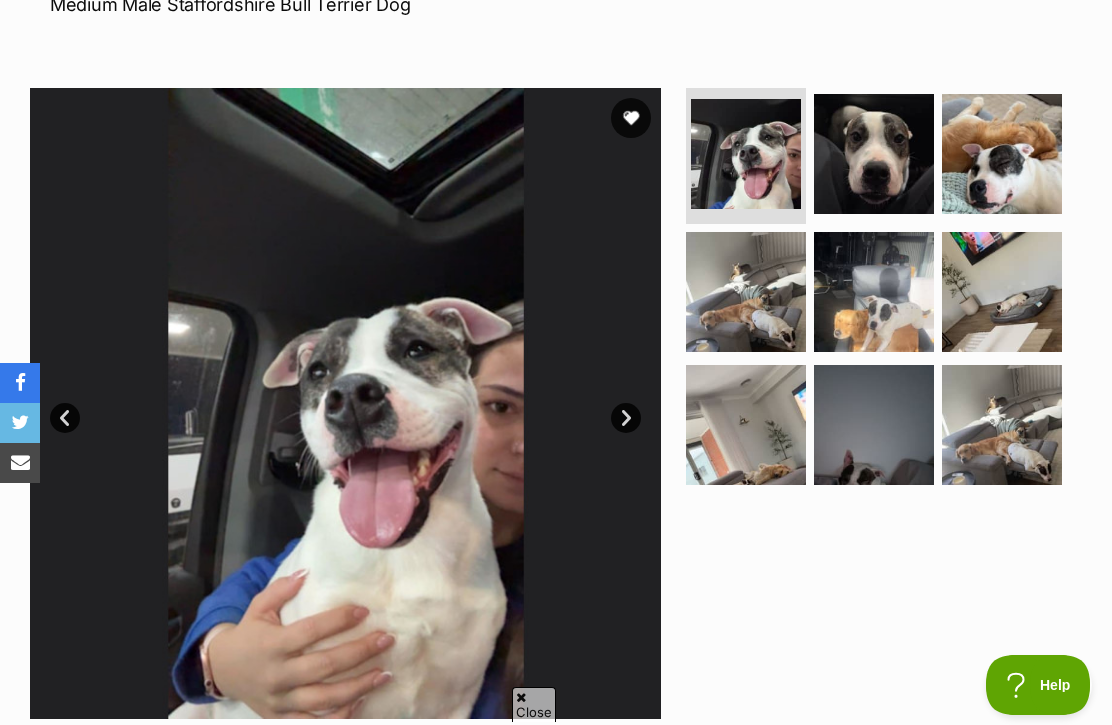 click at bounding box center (874, 154) 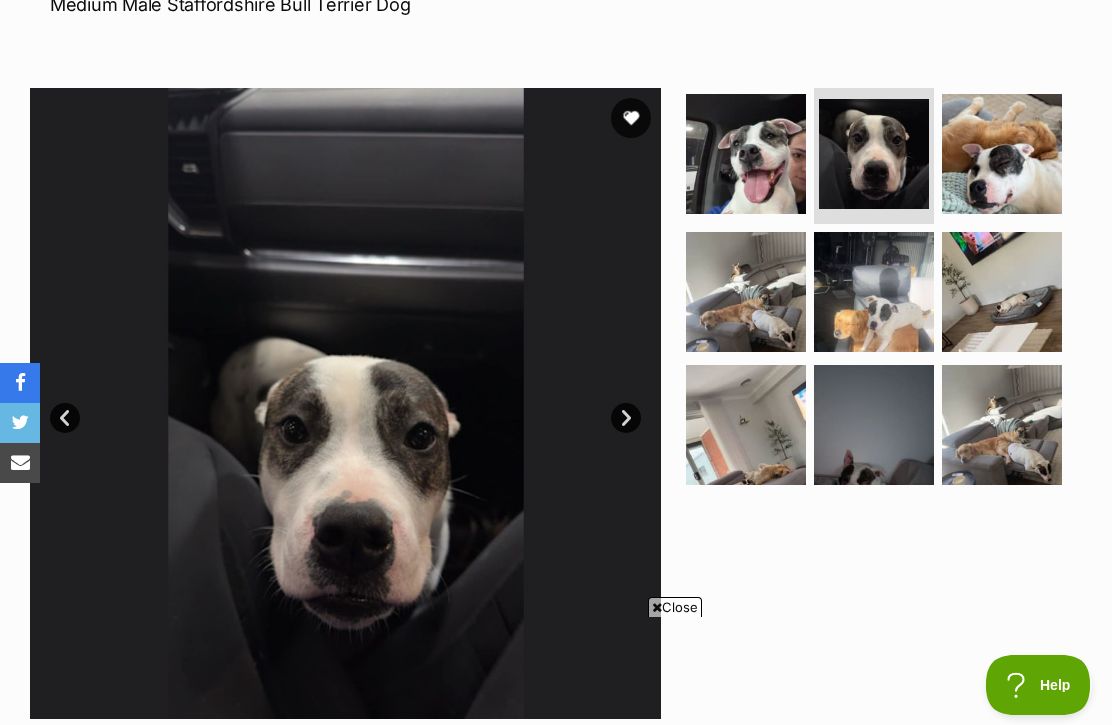 scroll, scrollTop: 0, scrollLeft: 0, axis: both 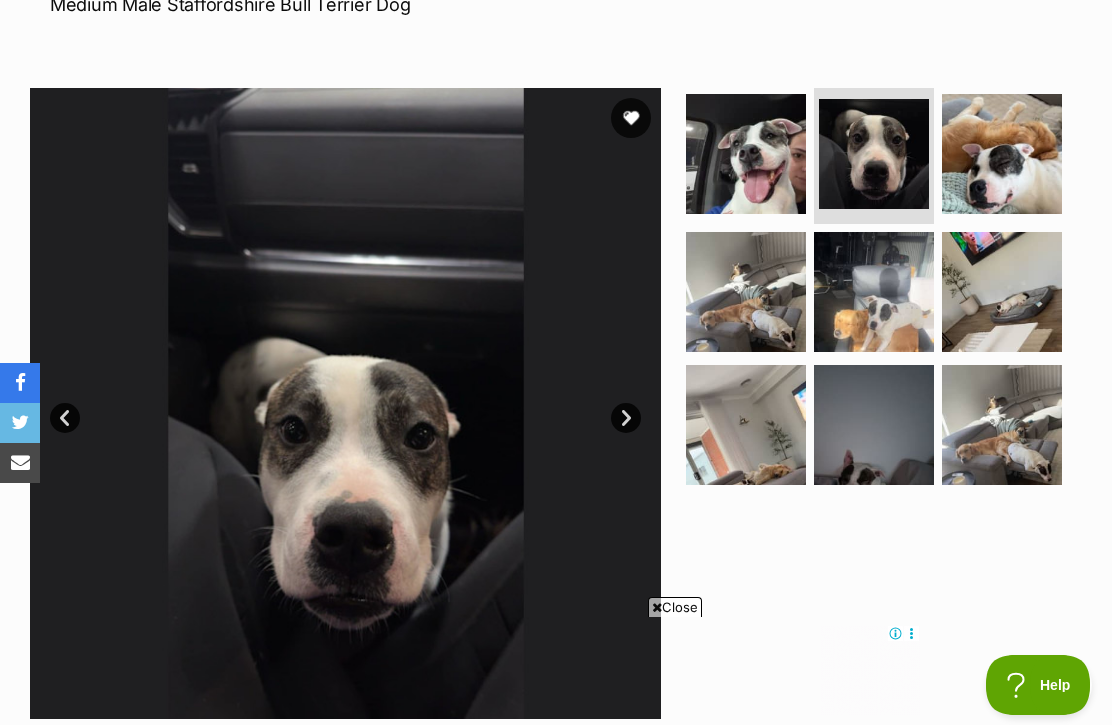click on "Prev" at bounding box center [65, 418] 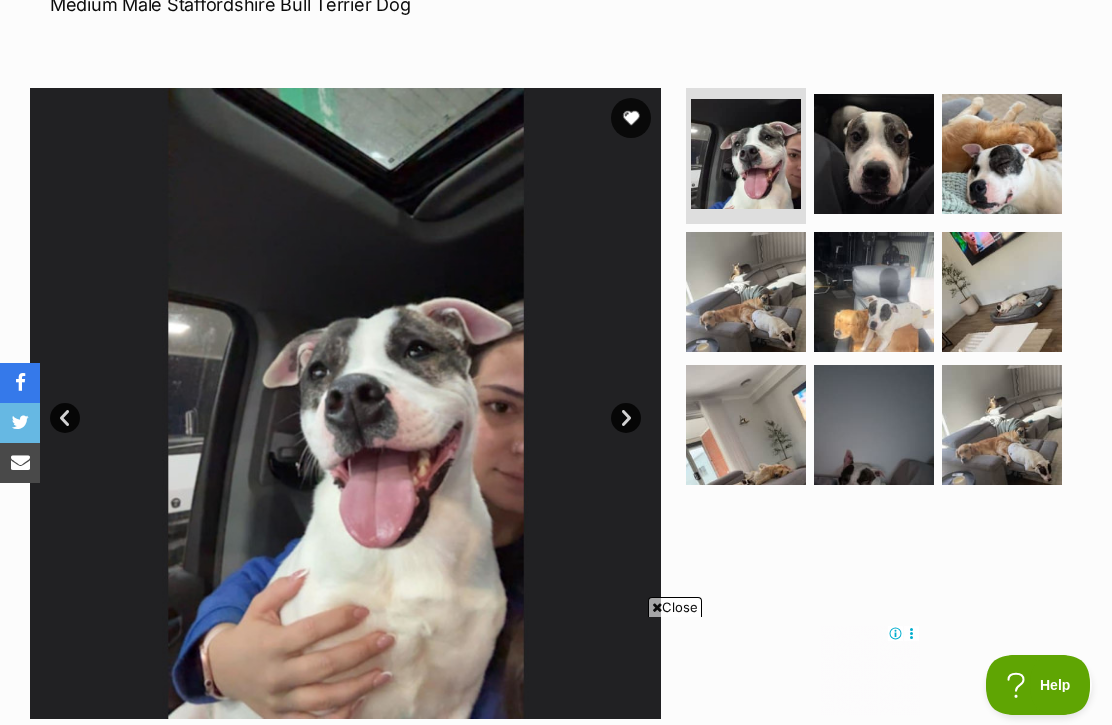 click at bounding box center (345, 403) 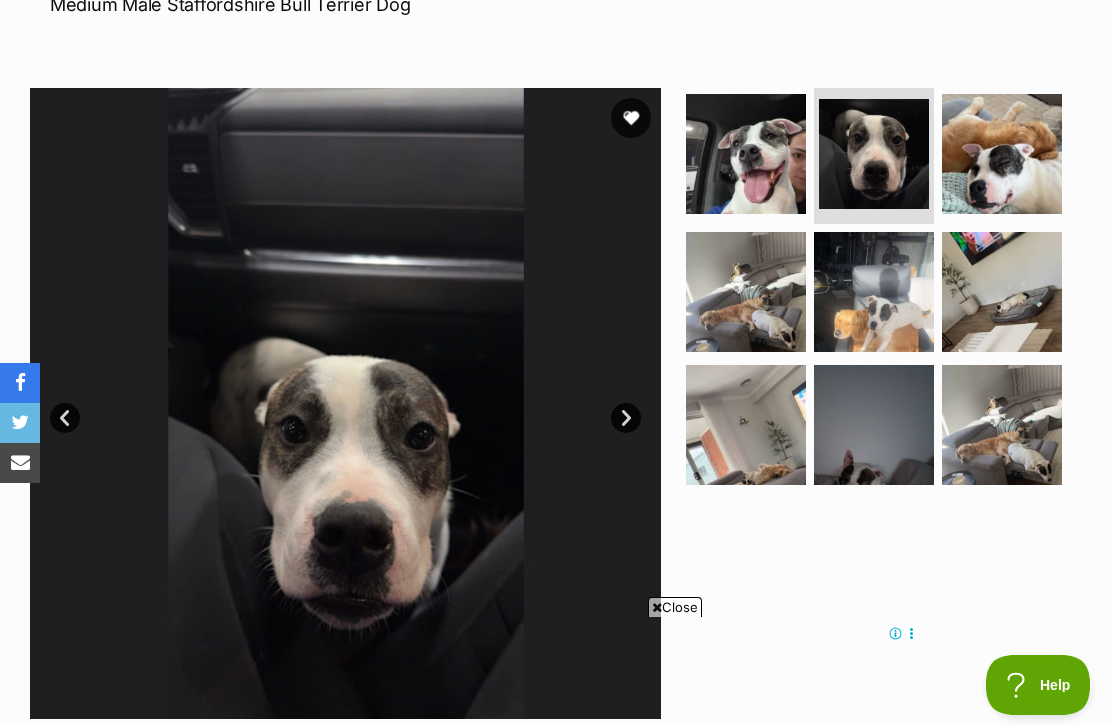 click on "Next" at bounding box center [626, 418] 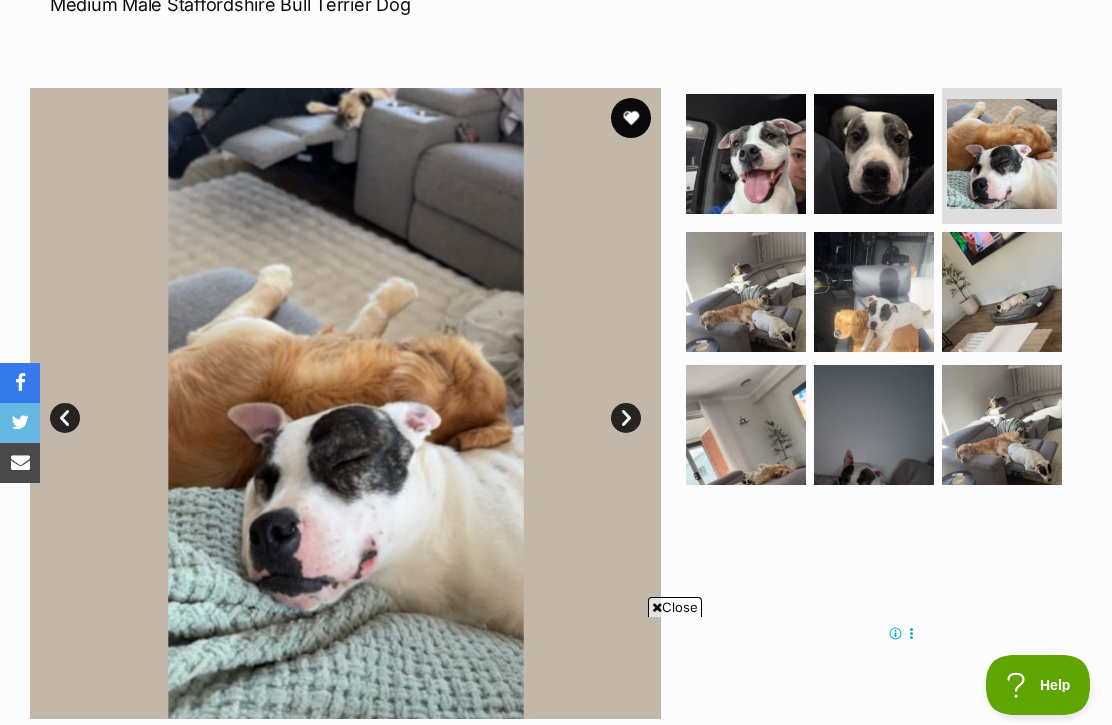 click at bounding box center [345, 403] 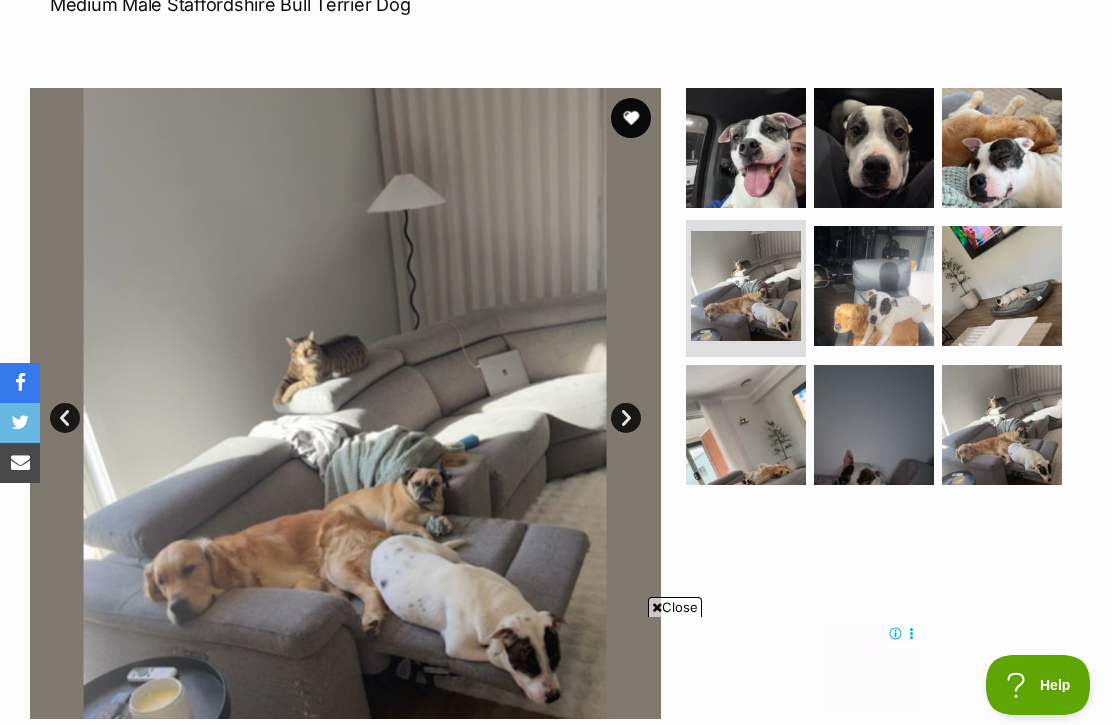 click on "Next" at bounding box center [626, 418] 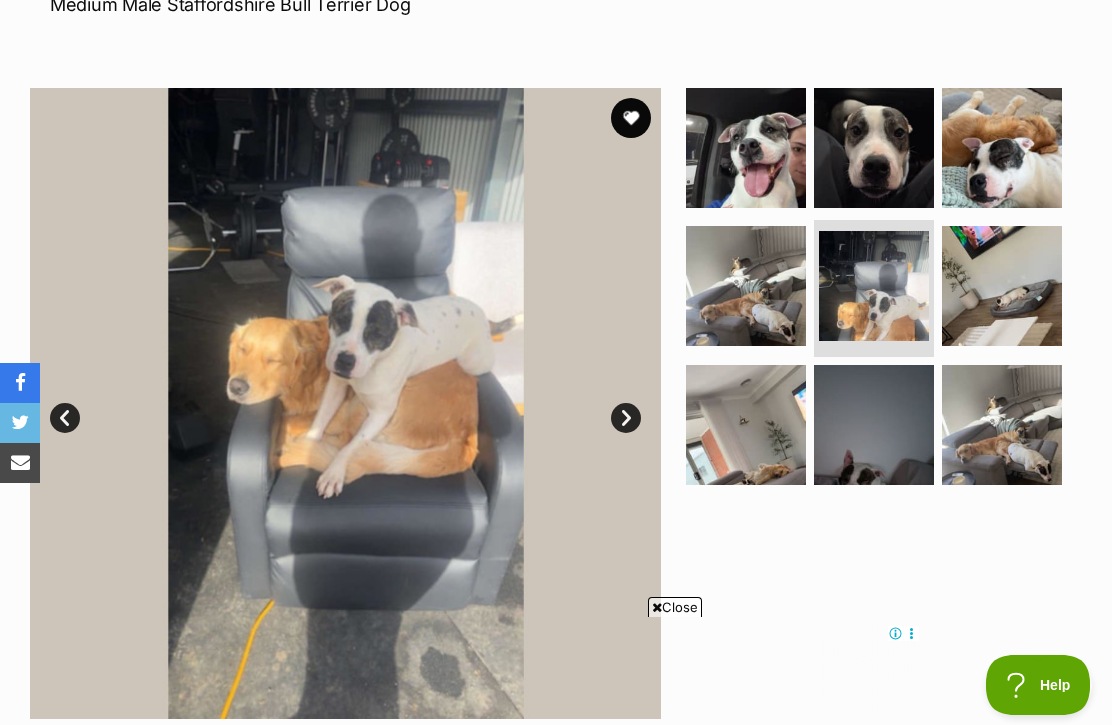 click at bounding box center (345, 403) 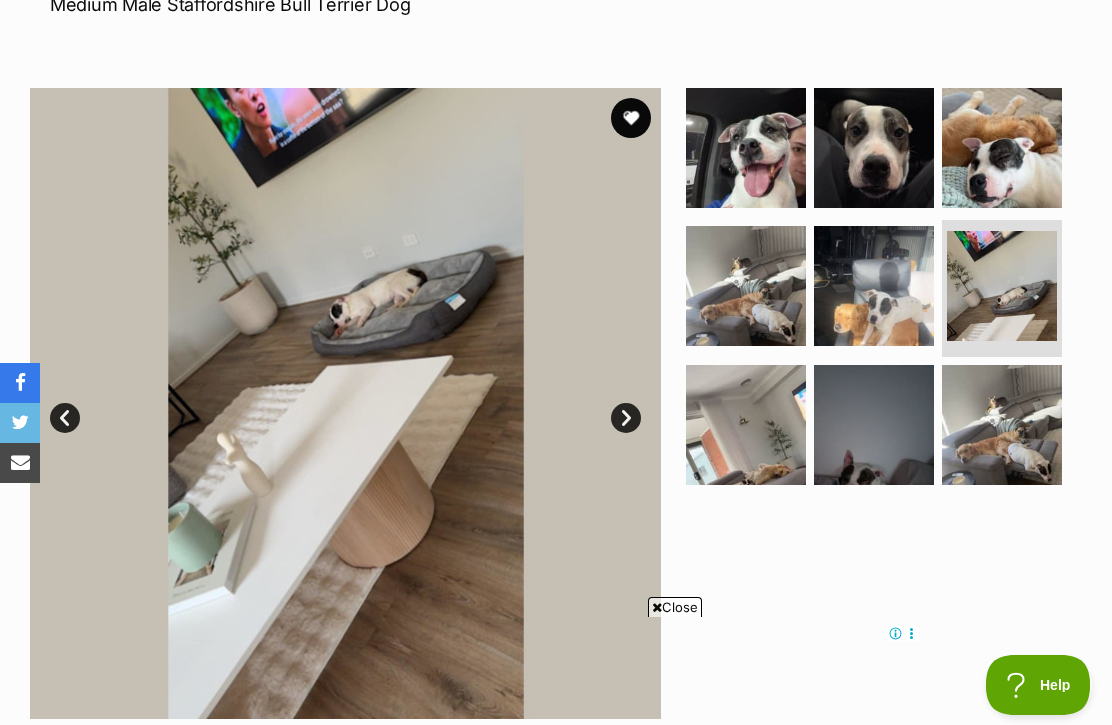 click at bounding box center (1002, 425) 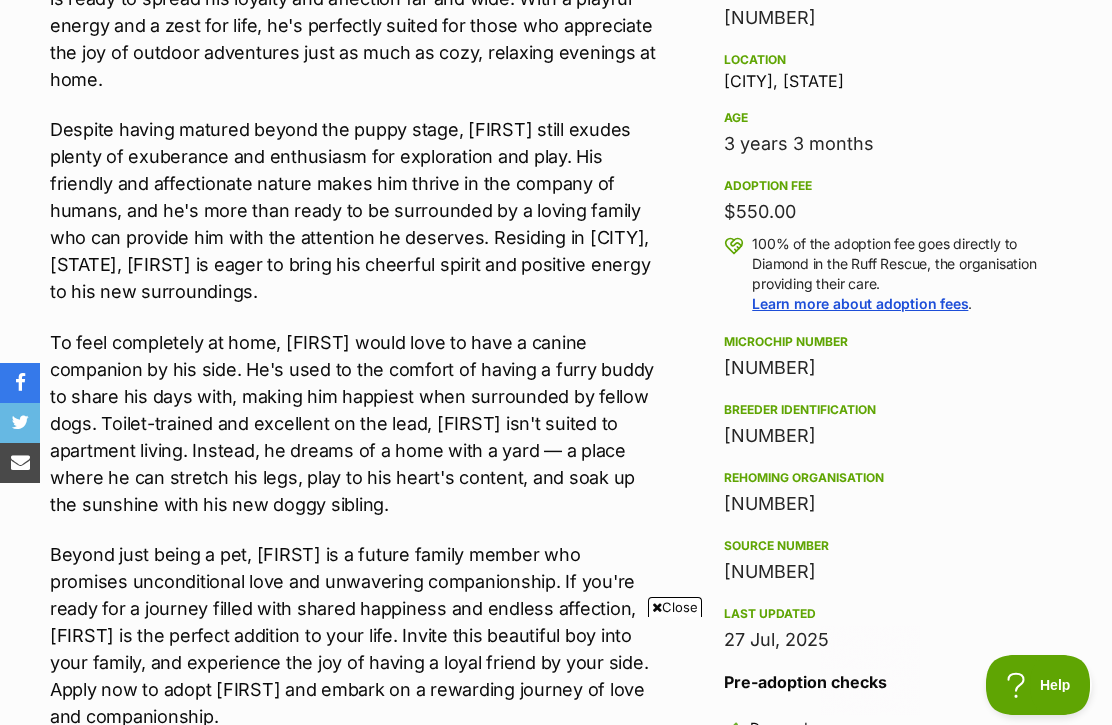 scroll, scrollTop: 0, scrollLeft: 0, axis: both 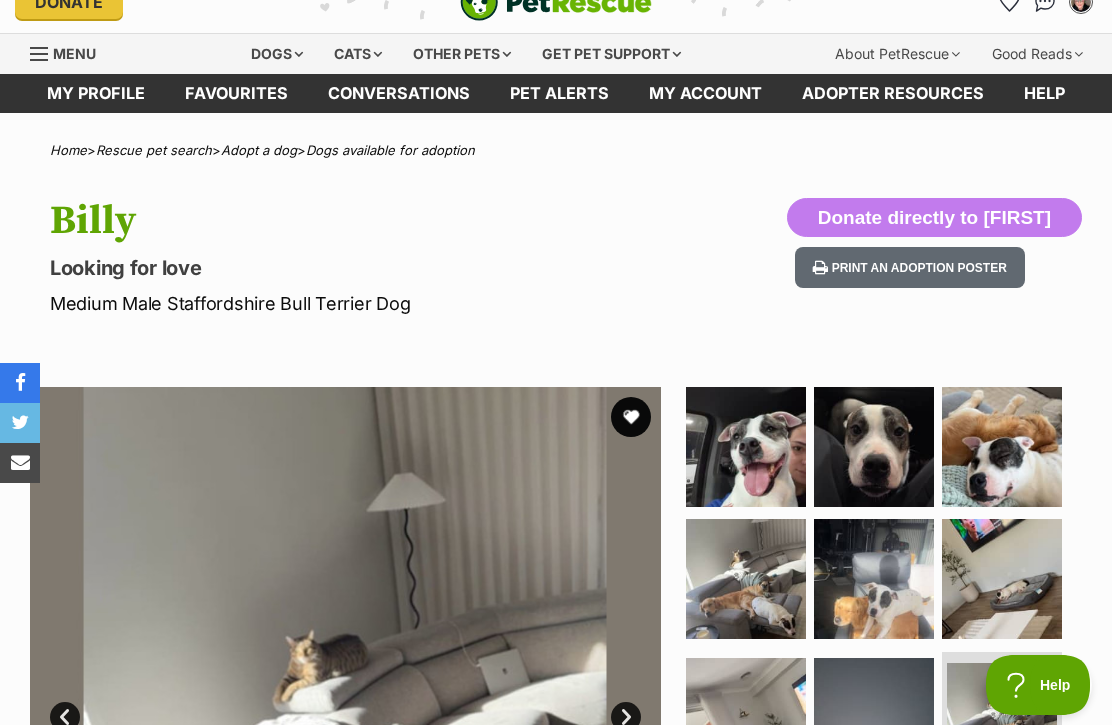 click at bounding box center [631, 417] 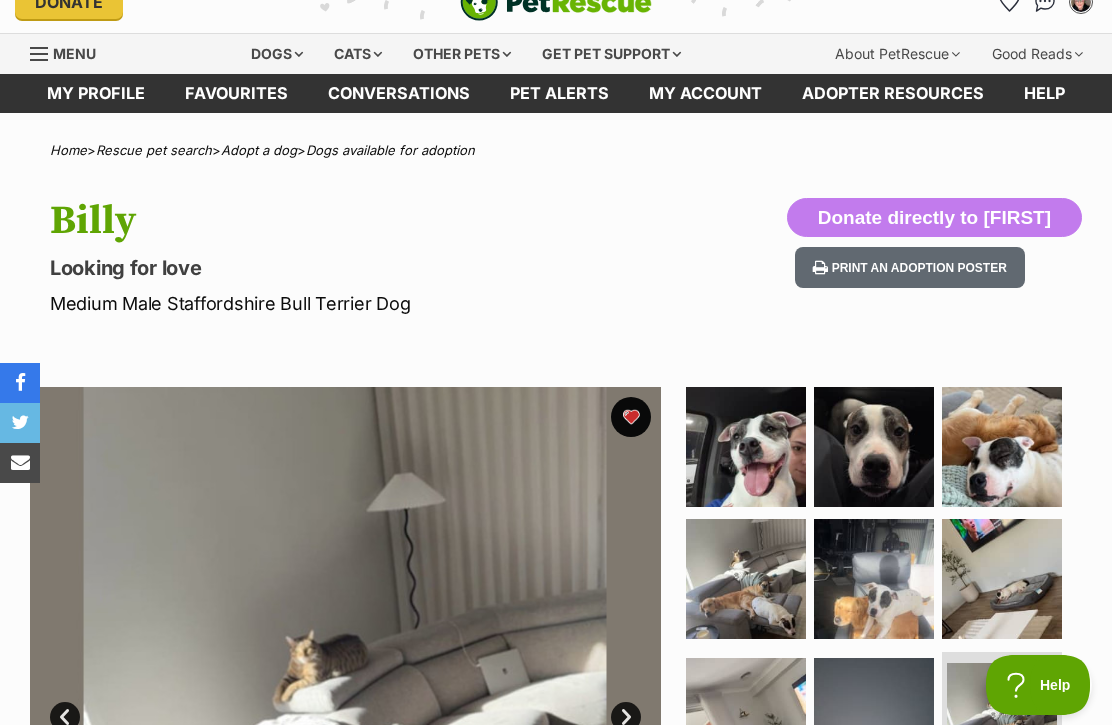 scroll, scrollTop: 0, scrollLeft: 0, axis: both 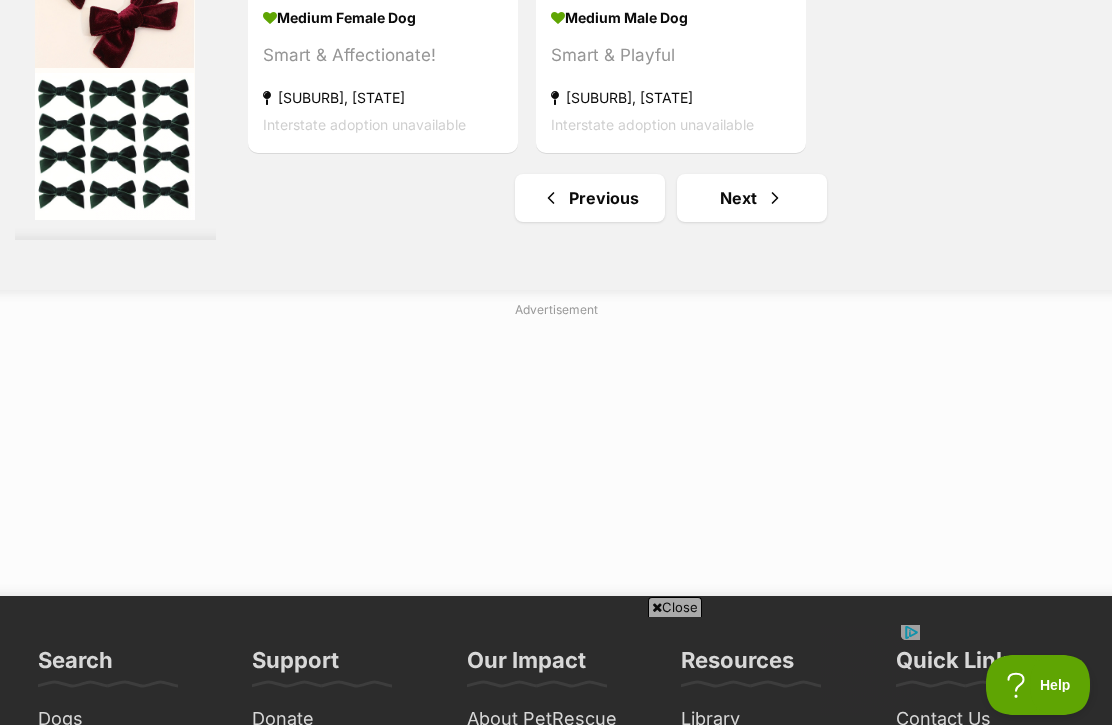 click on "Next" at bounding box center [752, 198] 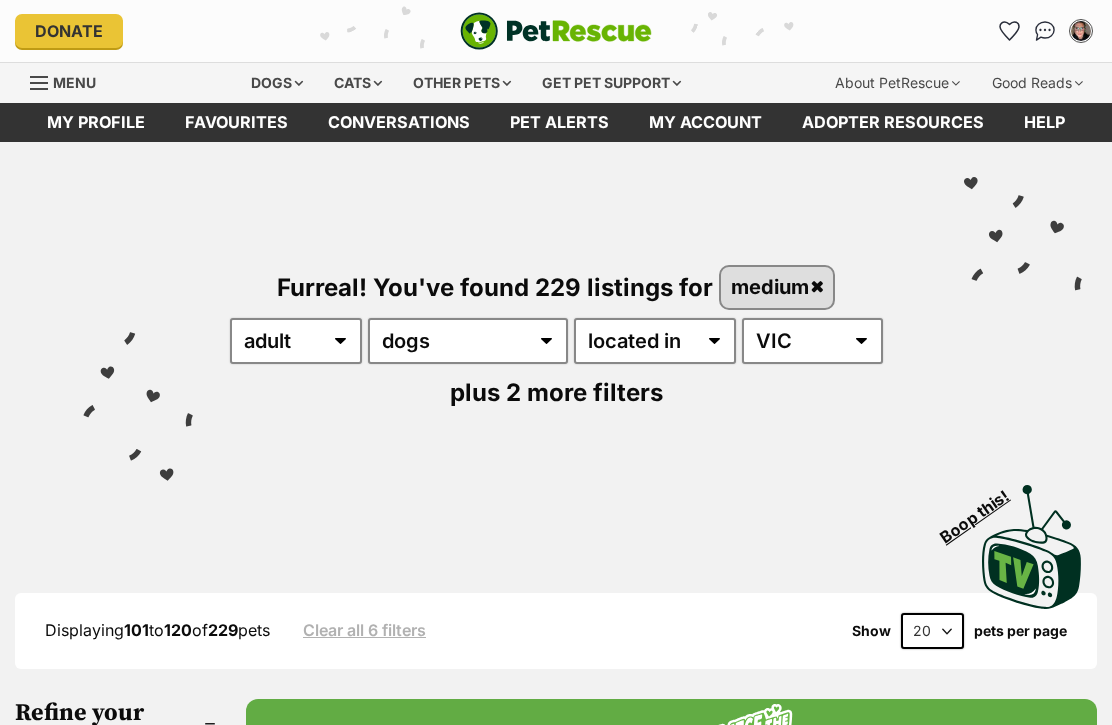 scroll, scrollTop: 94, scrollLeft: 0, axis: vertical 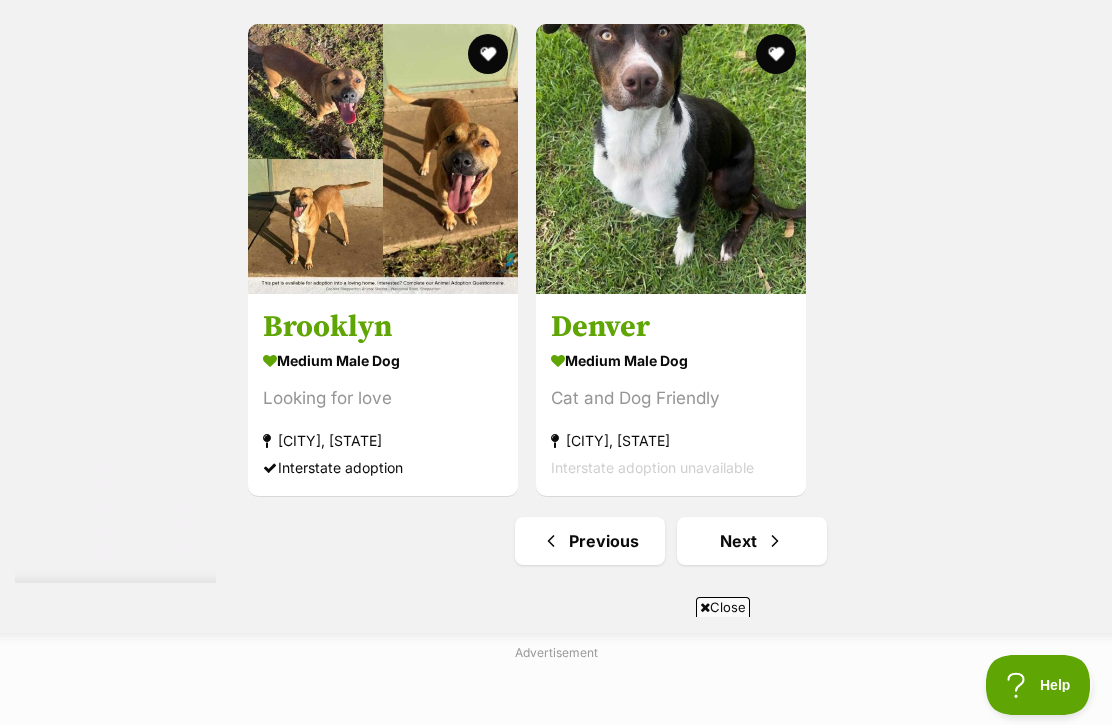 click at bounding box center [383, 159] 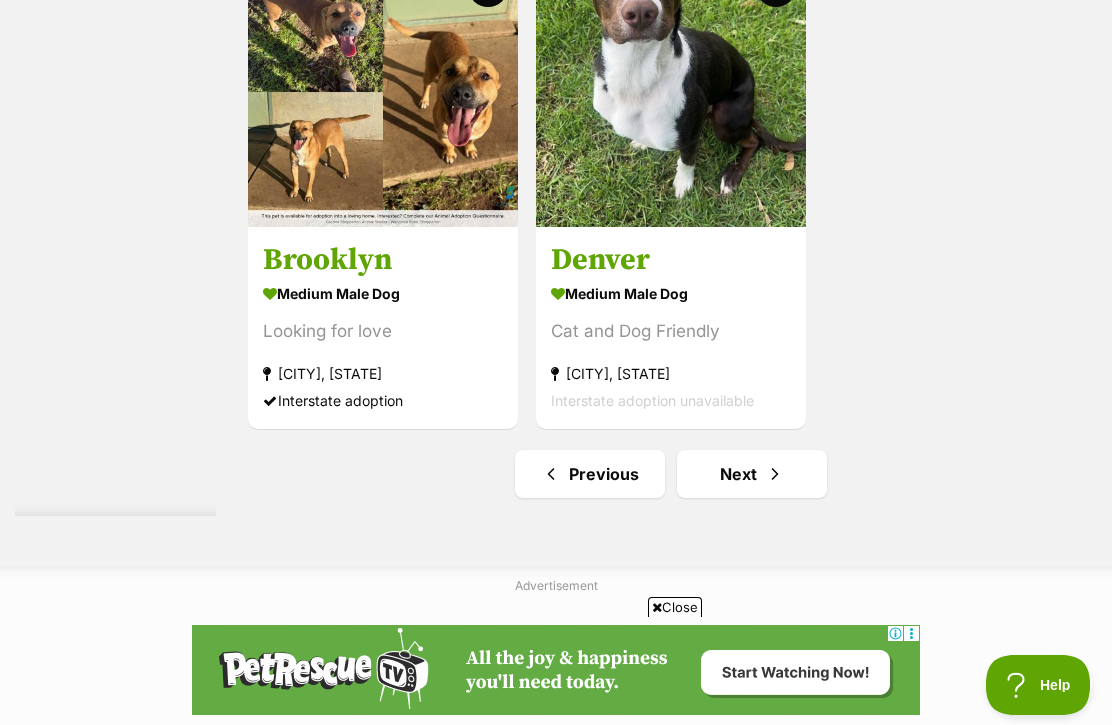 scroll, scrollTop: 0, scrollLeft: 0, axis: both 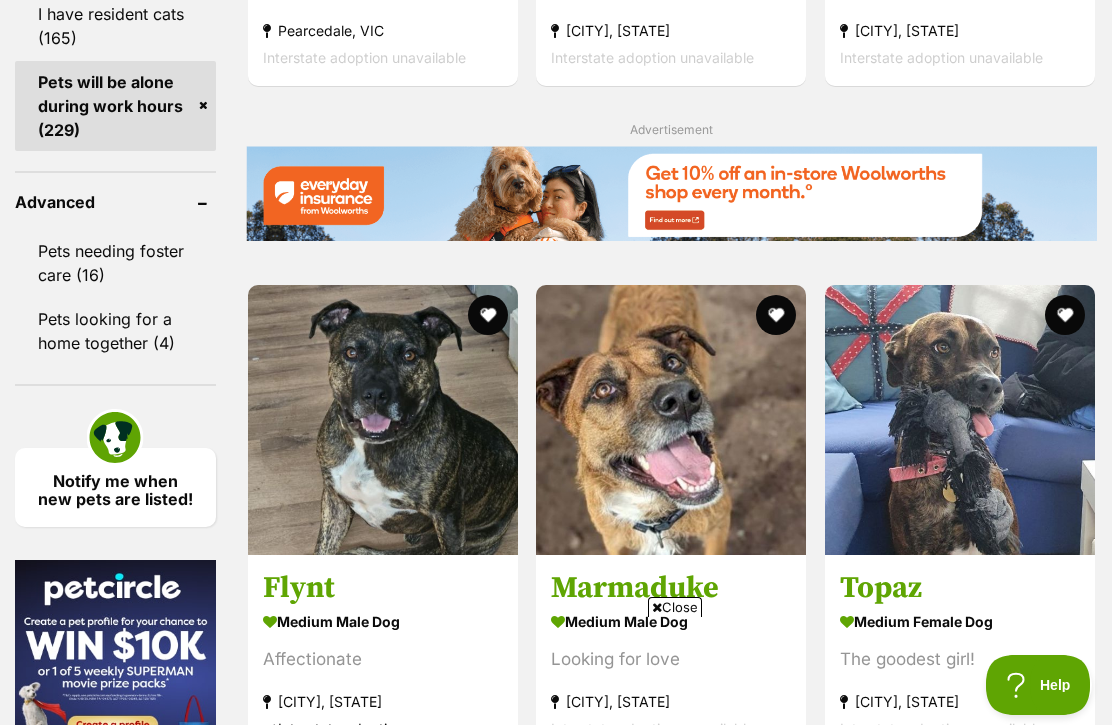click at bounding box center [960, 420] 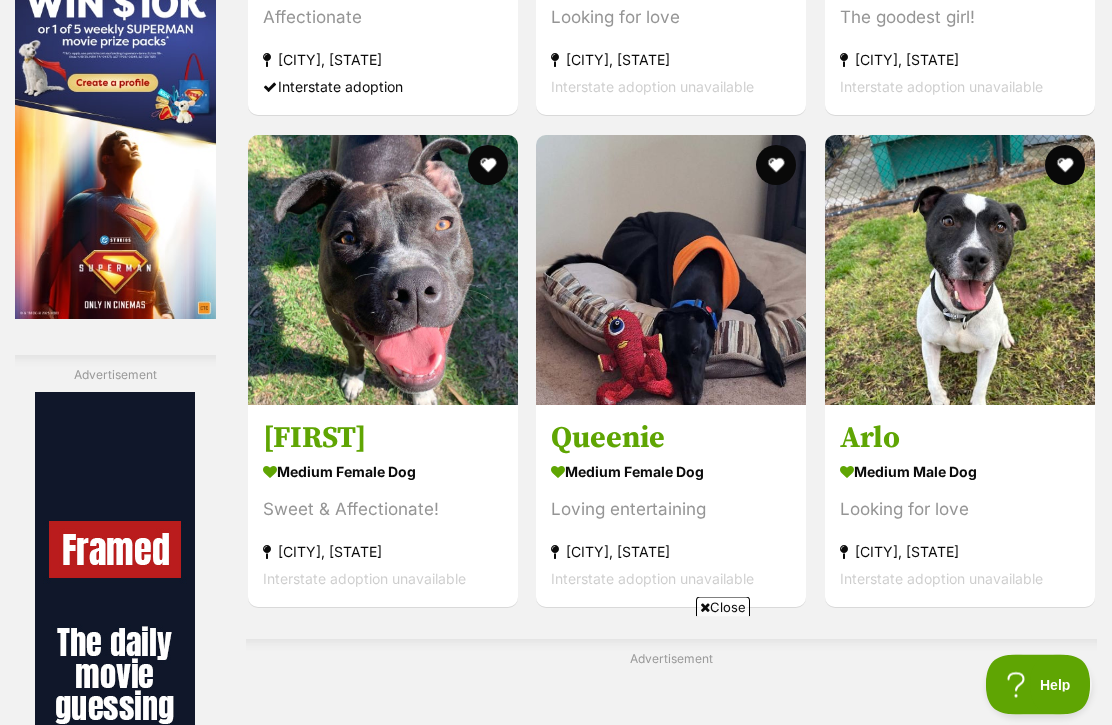 scroll, scrollTop: 3401, scrollLeft: 0, axis: vertical 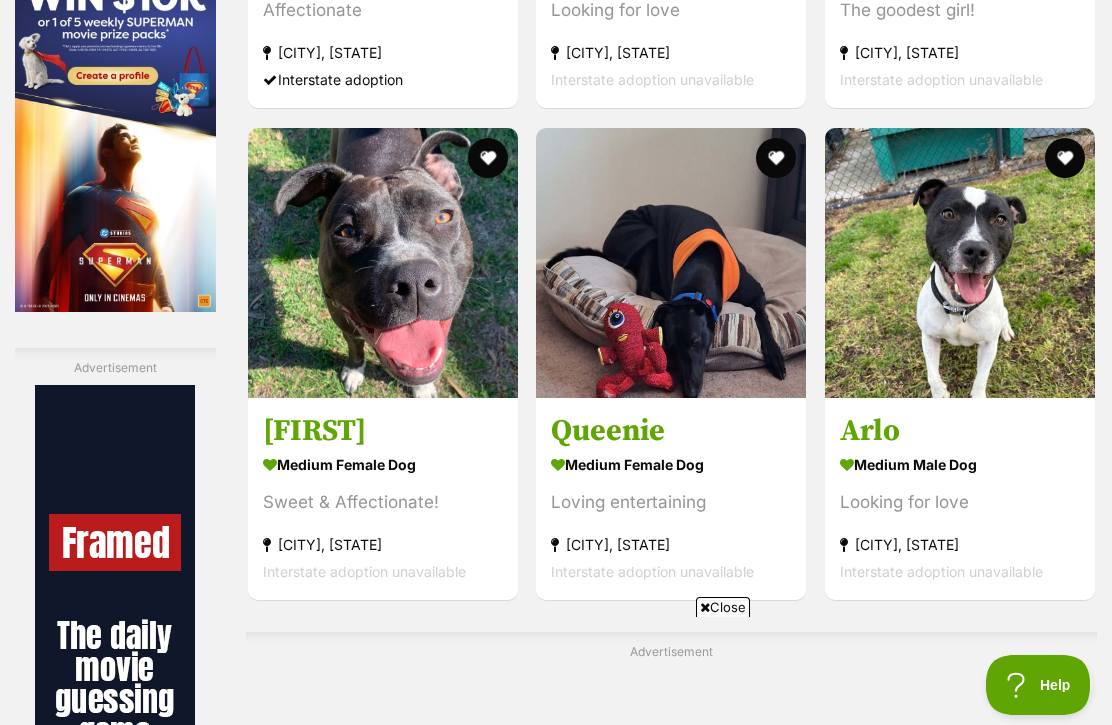 click at bounding box center [383, 263] 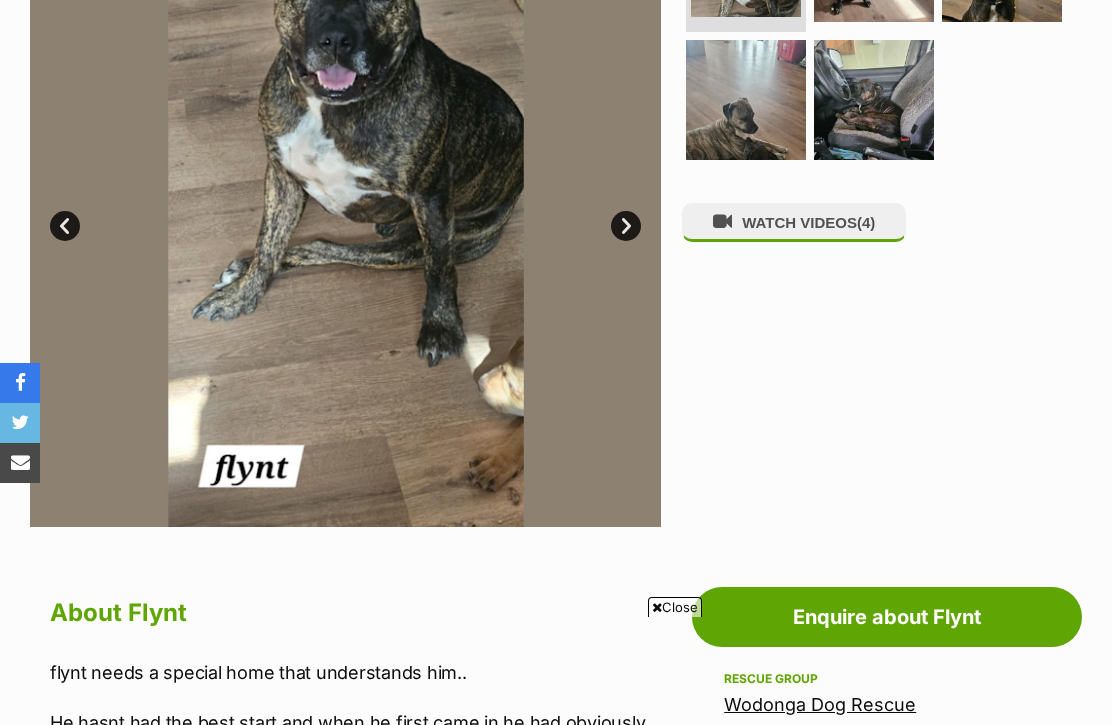scroll, scrollTop: 529, scrollLeft: 0, axis: vertical 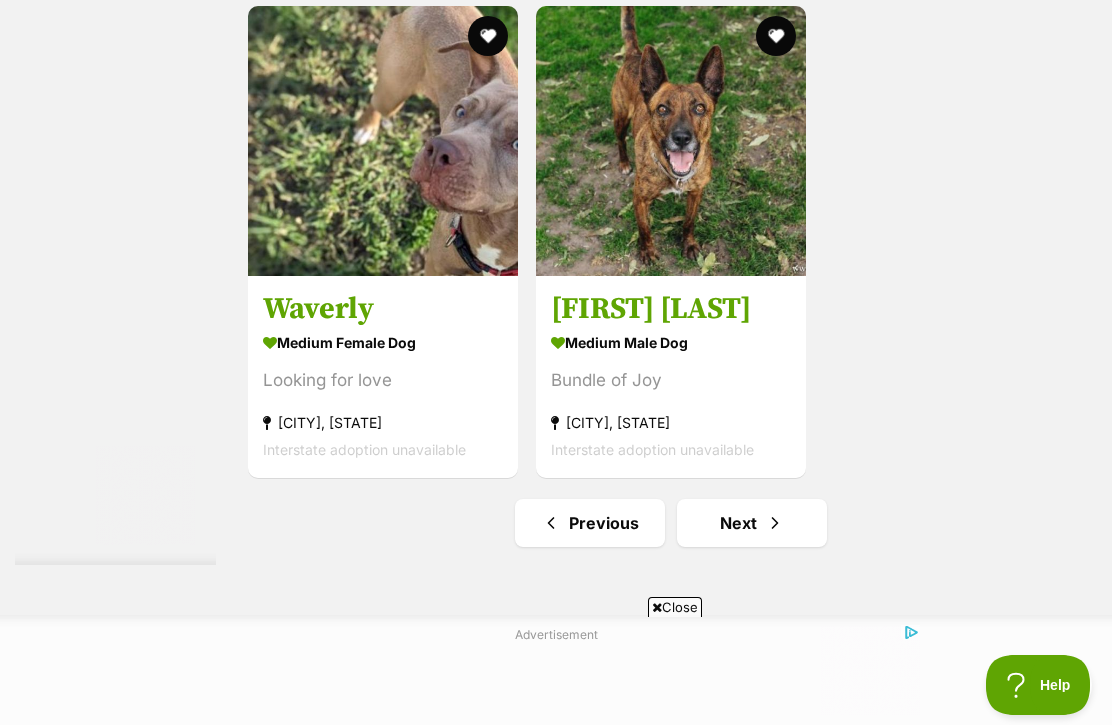 click on "Next" at bounding box center (752, 523) 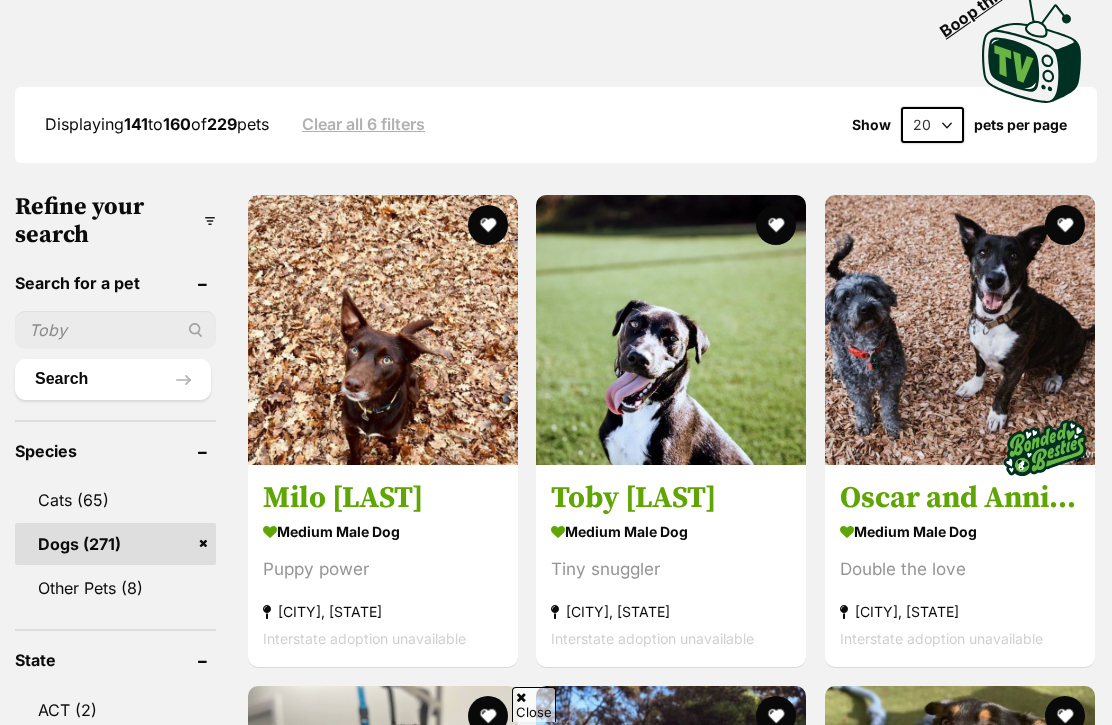 scroll, scrollTop: 0, scrollLeft: 0, axis: both 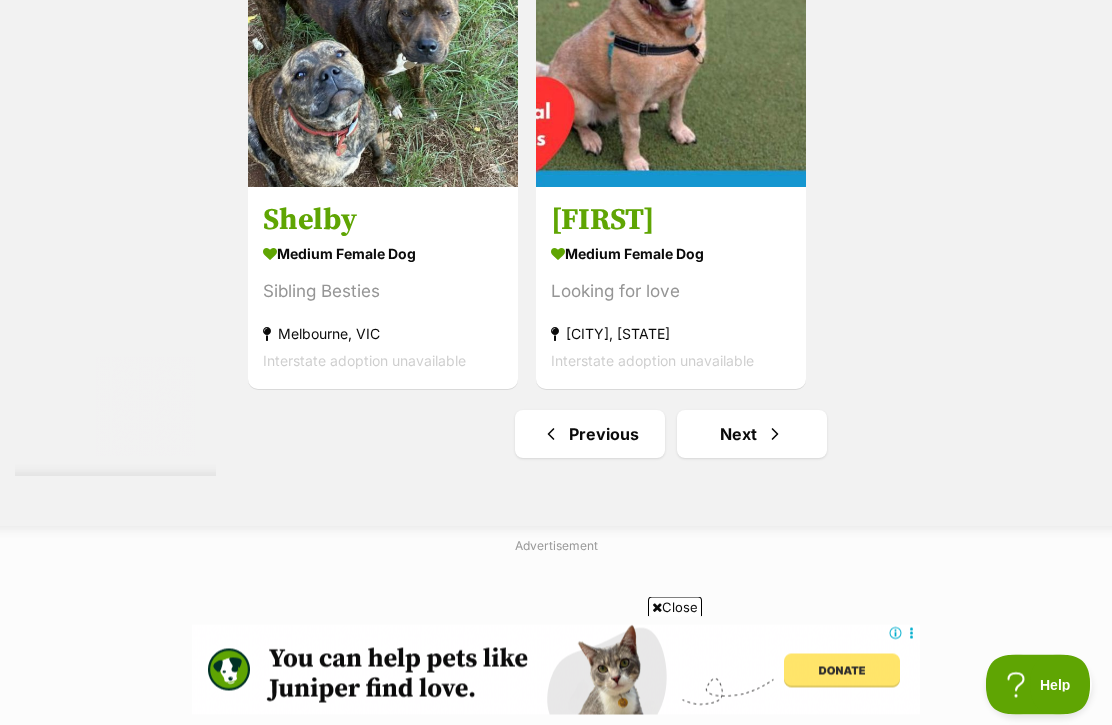 click at bounding box center [775, 435] 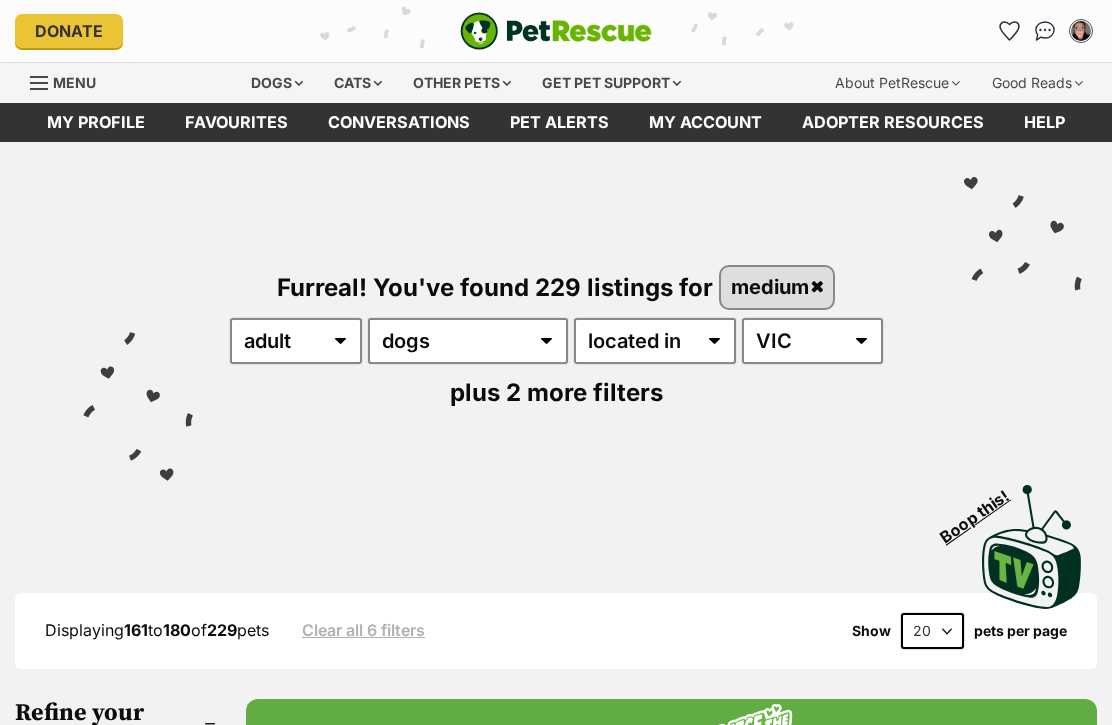 scroll, scrollTop: 297, scrollLeft: 0, axis: vertical 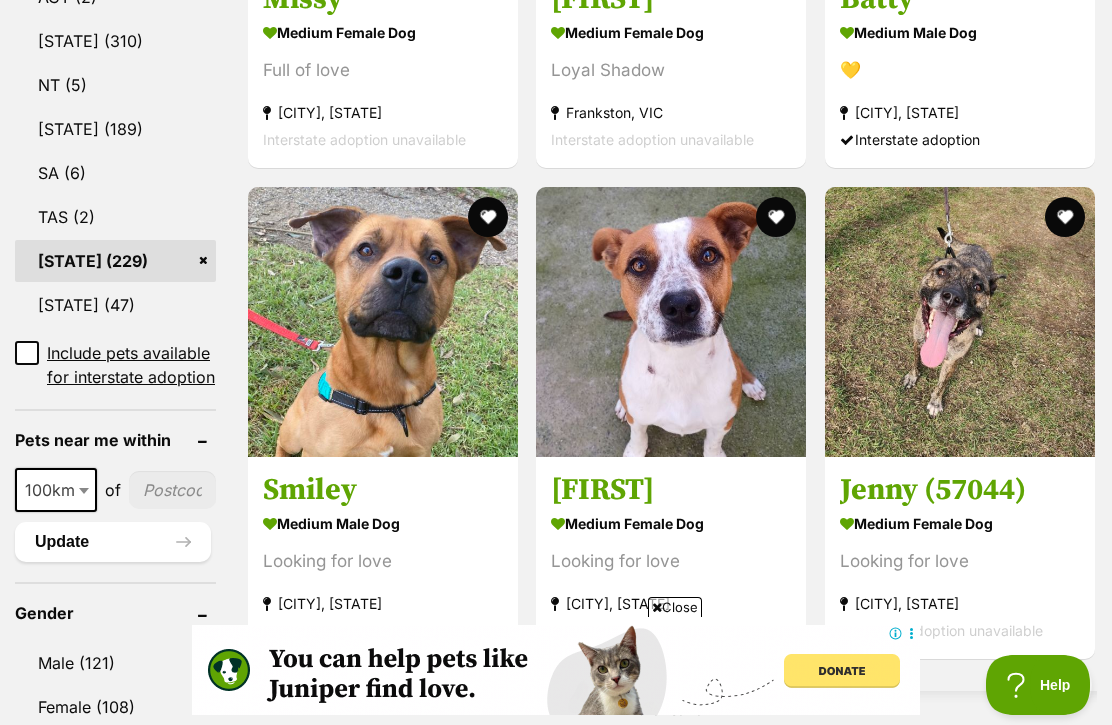click at bounding box center [671, 322] 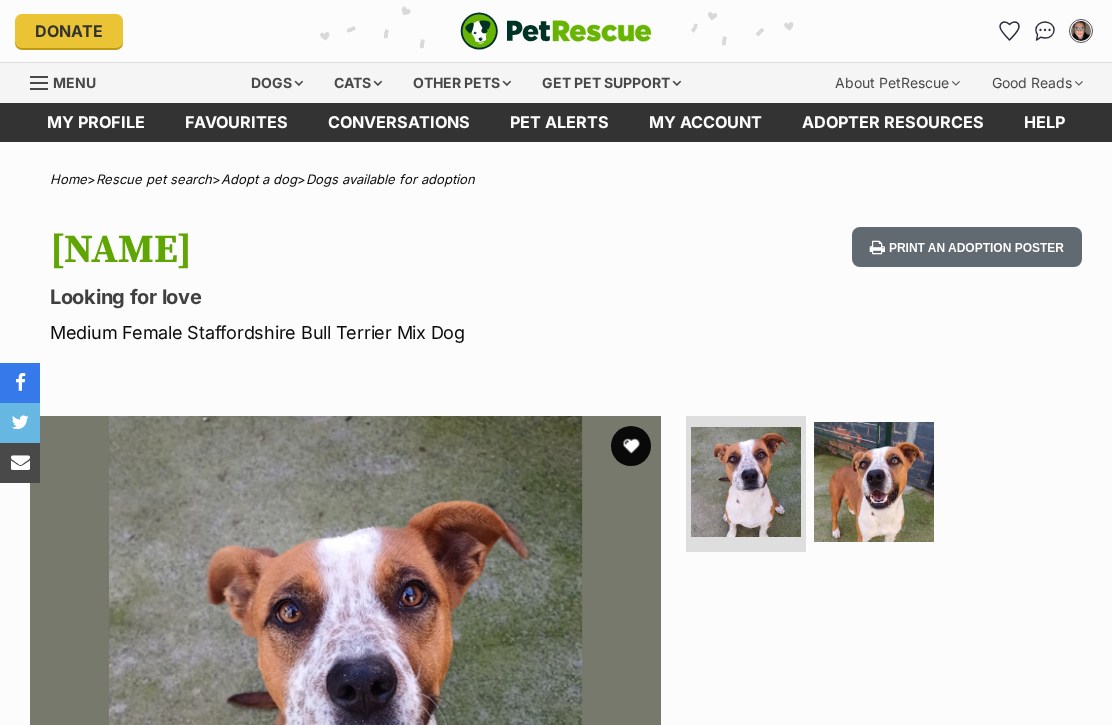 scroll, scrollTop: 0, scrollLeft: 0, axis: both 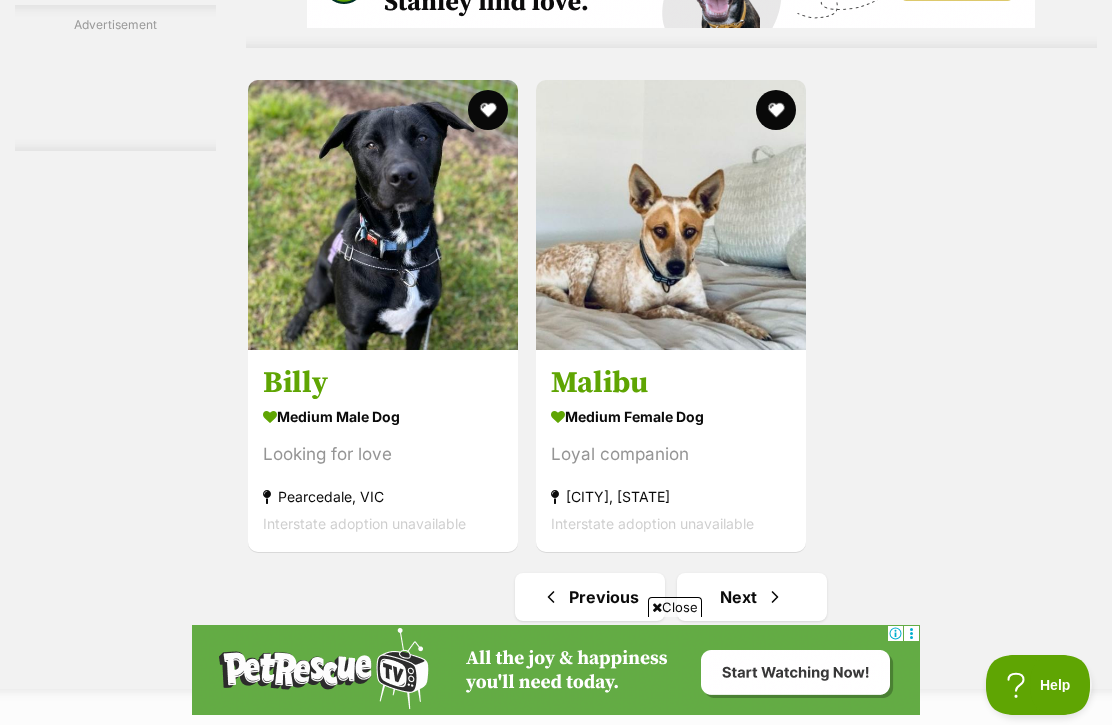 click on "Next" at bounding box center (752, 597) 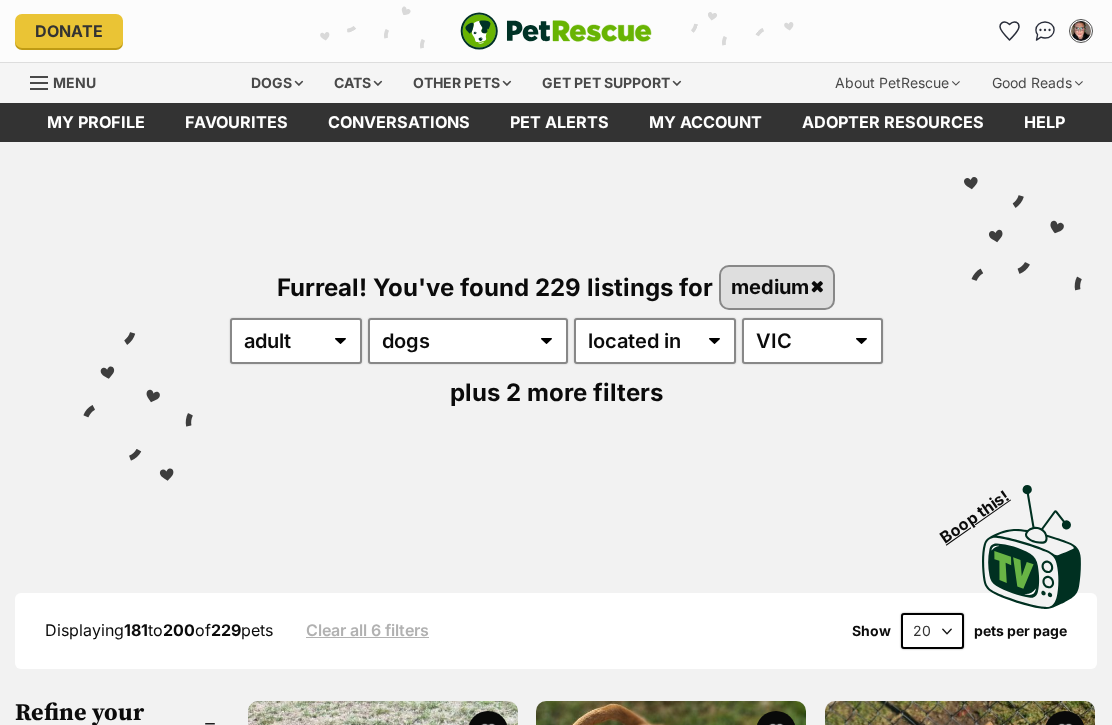 scroll, scrollTop: 0, scrollLeft: 0, axis: both 